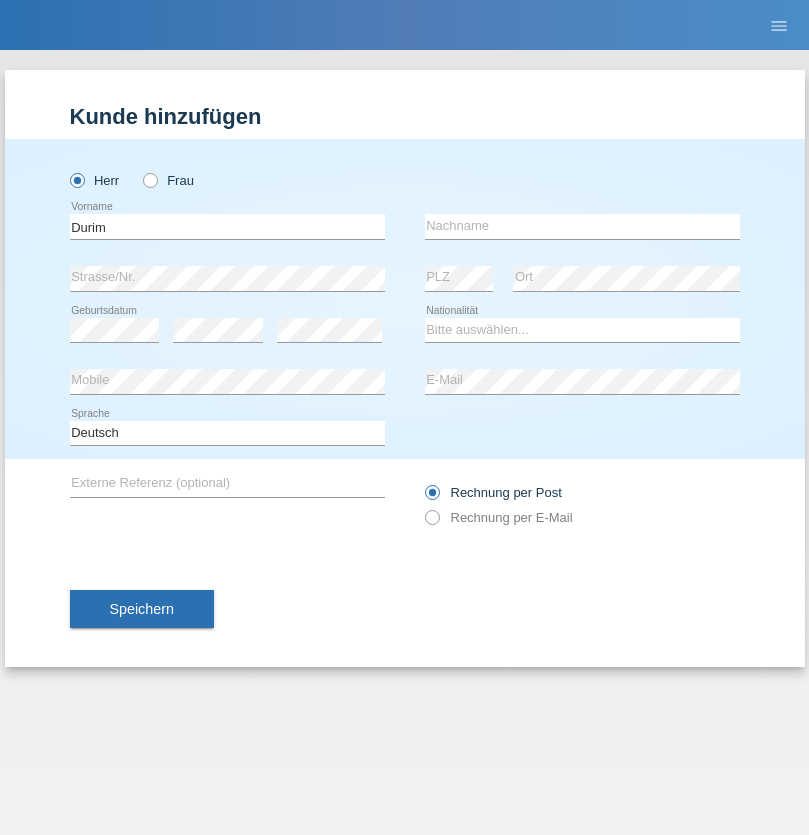 scroll, scrollTop: 0, scrollLeft: 0, axis: both 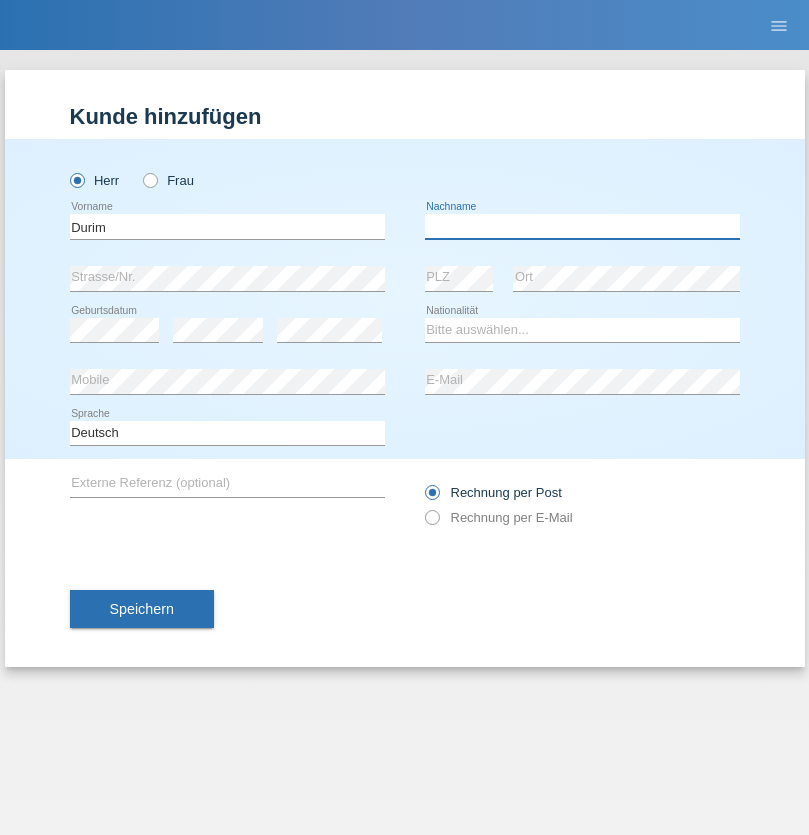click at bounding box center [582, 226] 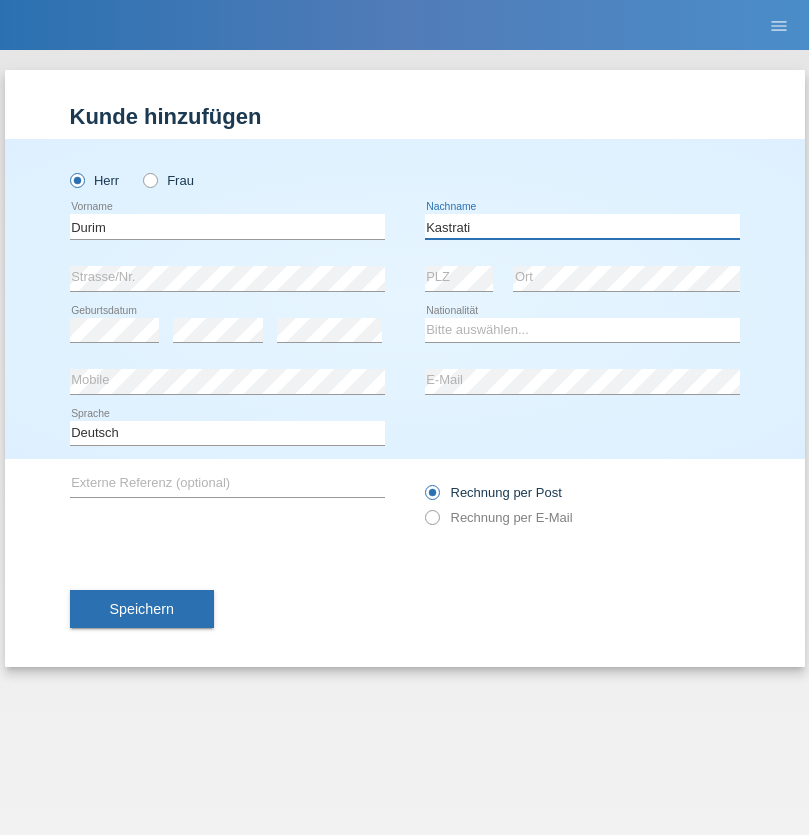 type on "Kastrati" 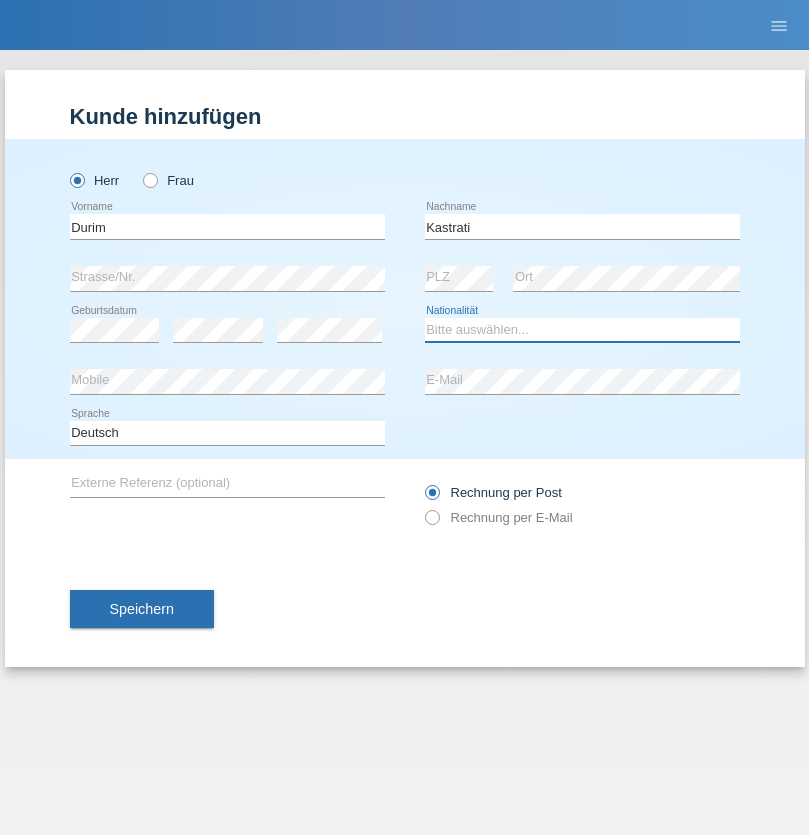 select on "XK" 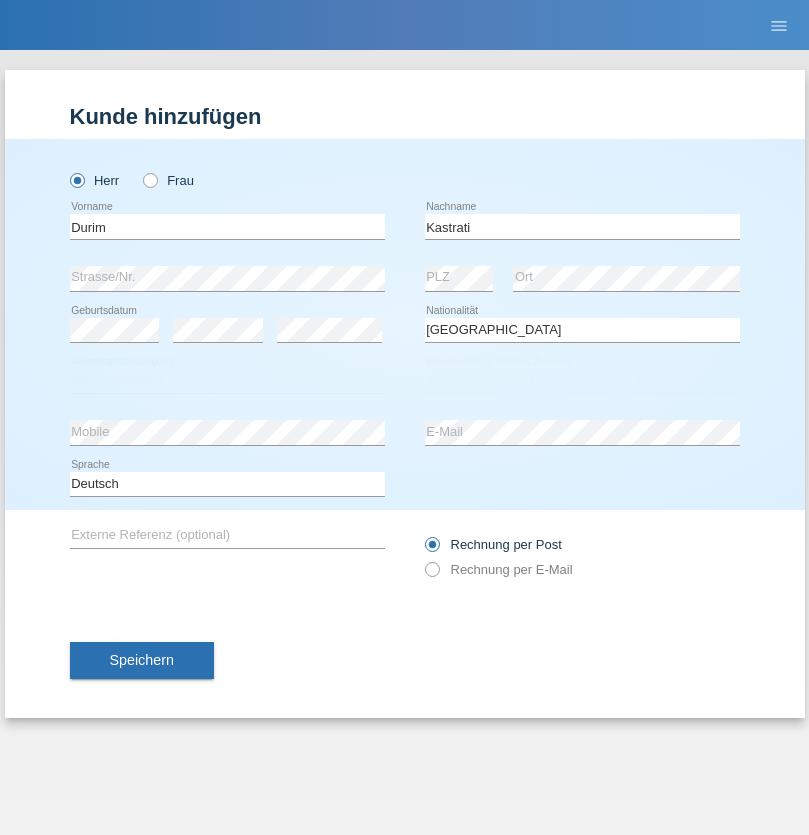 select on "C" 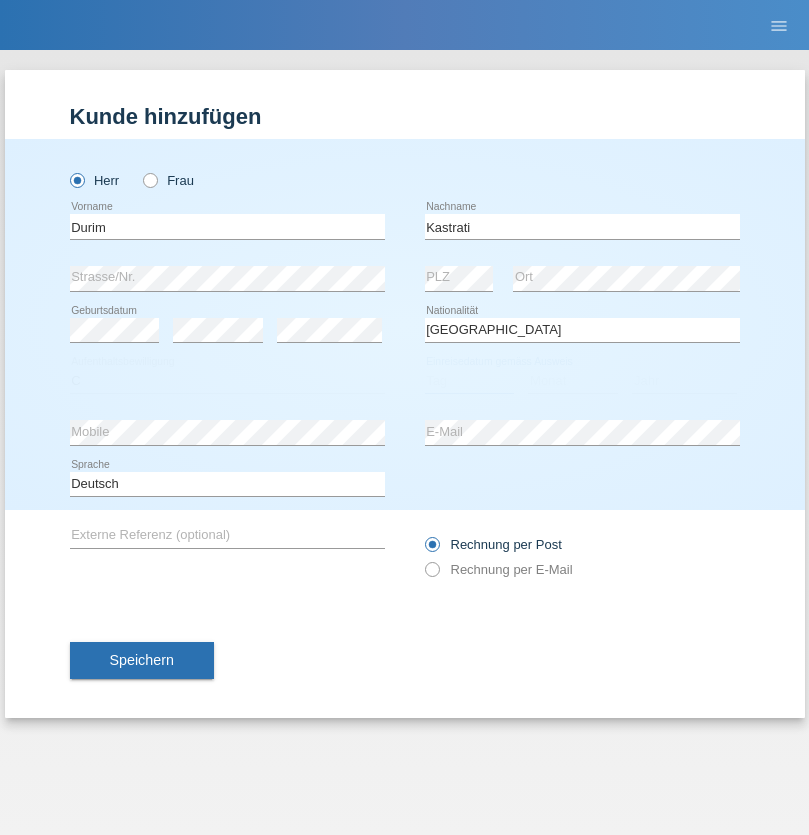 select on "15" 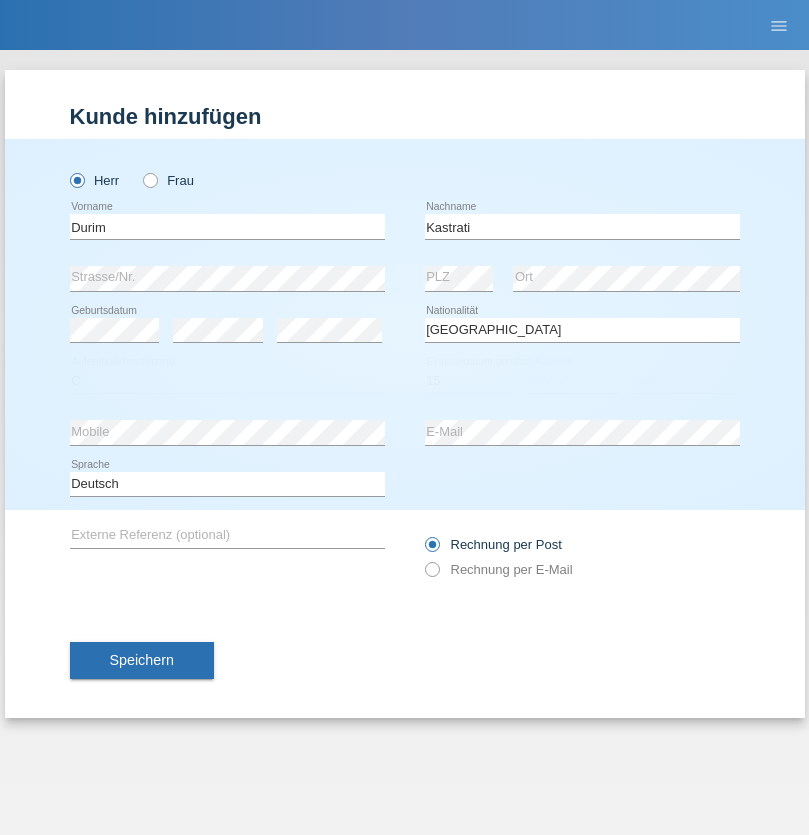 select on "10" 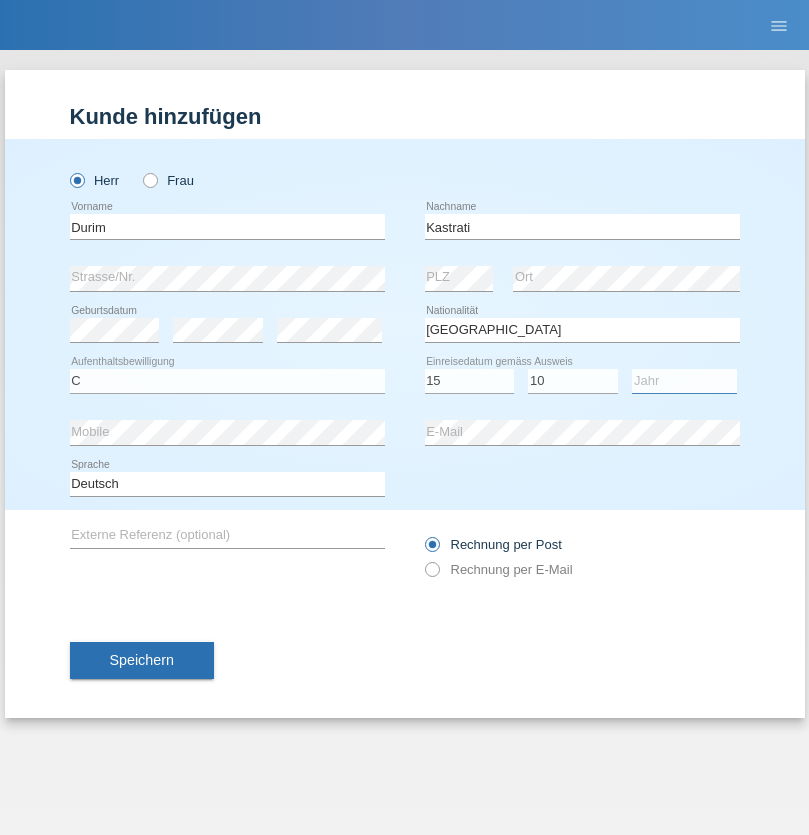 select on "1990" 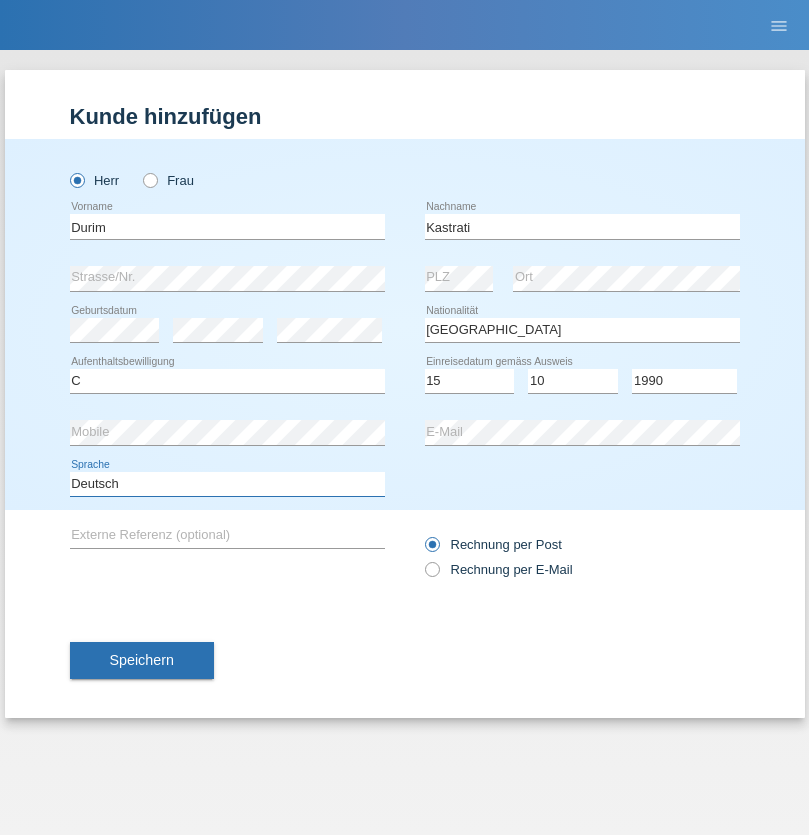 select on "en" 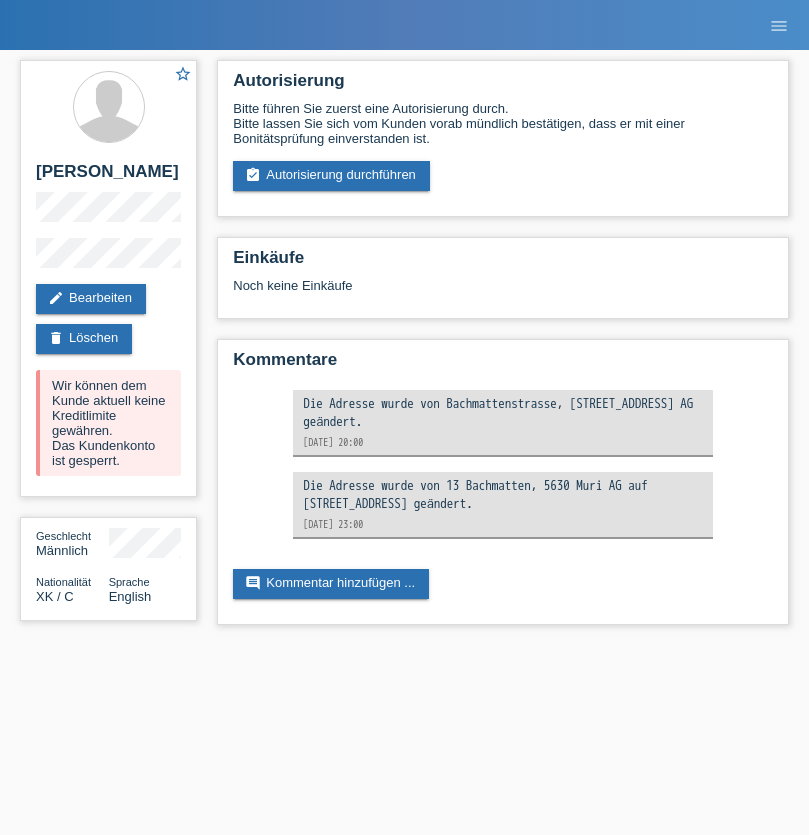 scroll, scrollTop: 0, scrollLeft: 0, axis: both 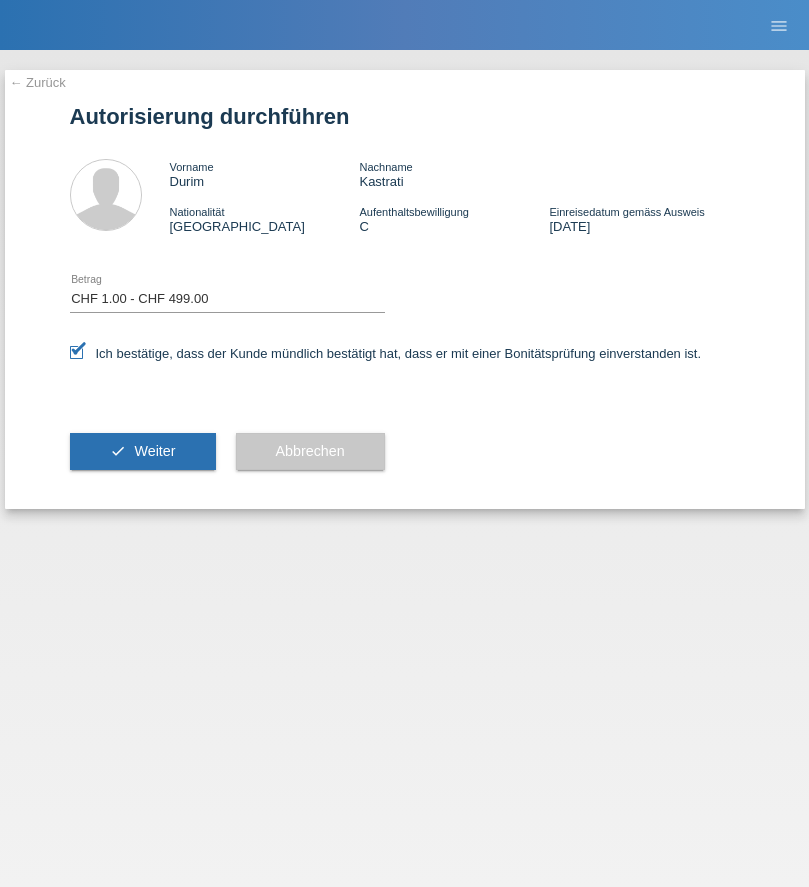 select on "1" 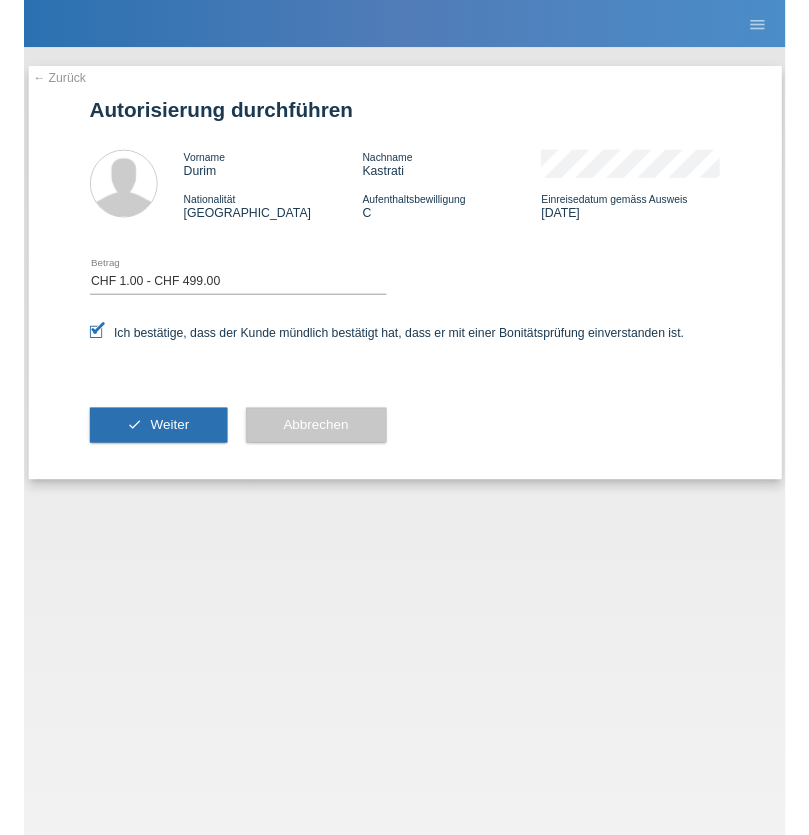 scroll, scrollTop: 0, scrollLeft: 0, axis: both 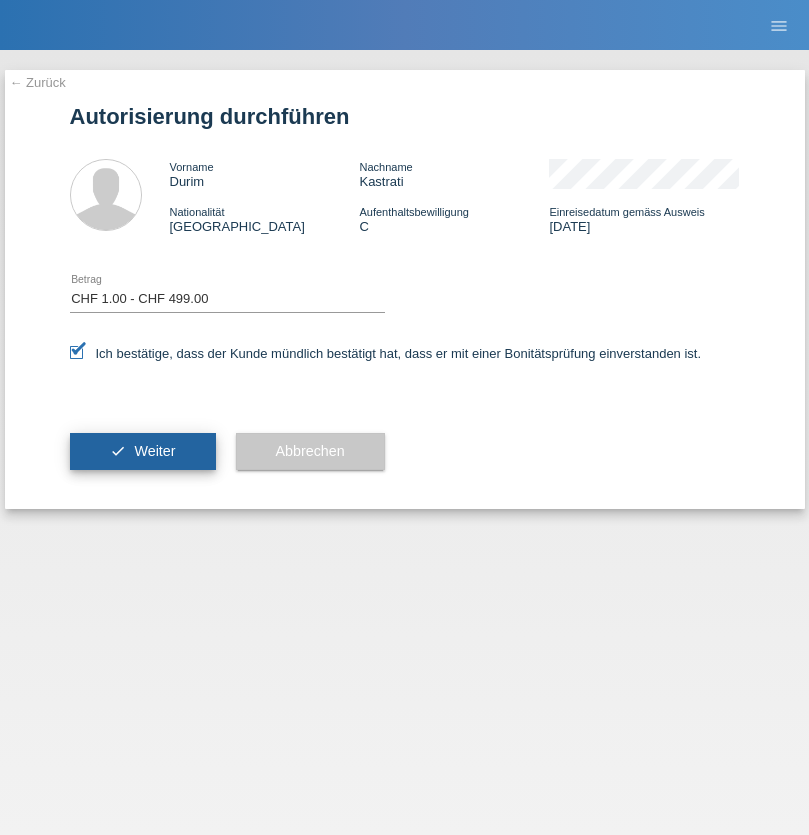 click on "Weiter" at bounding box center (154, 451) 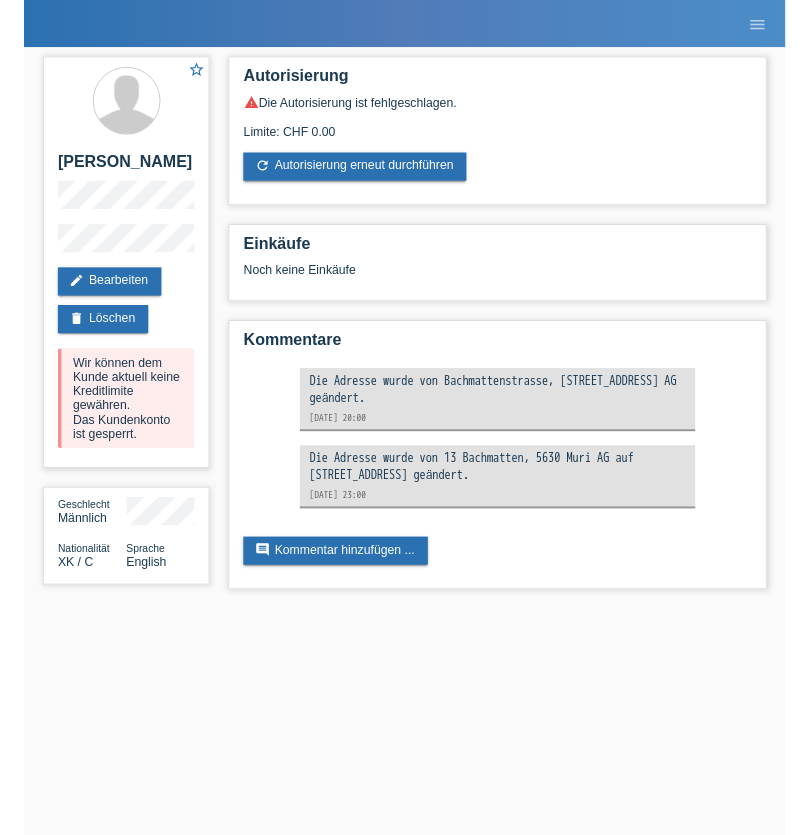 scroll, scrollTop: 0, scrollLeft: 0, axis: both 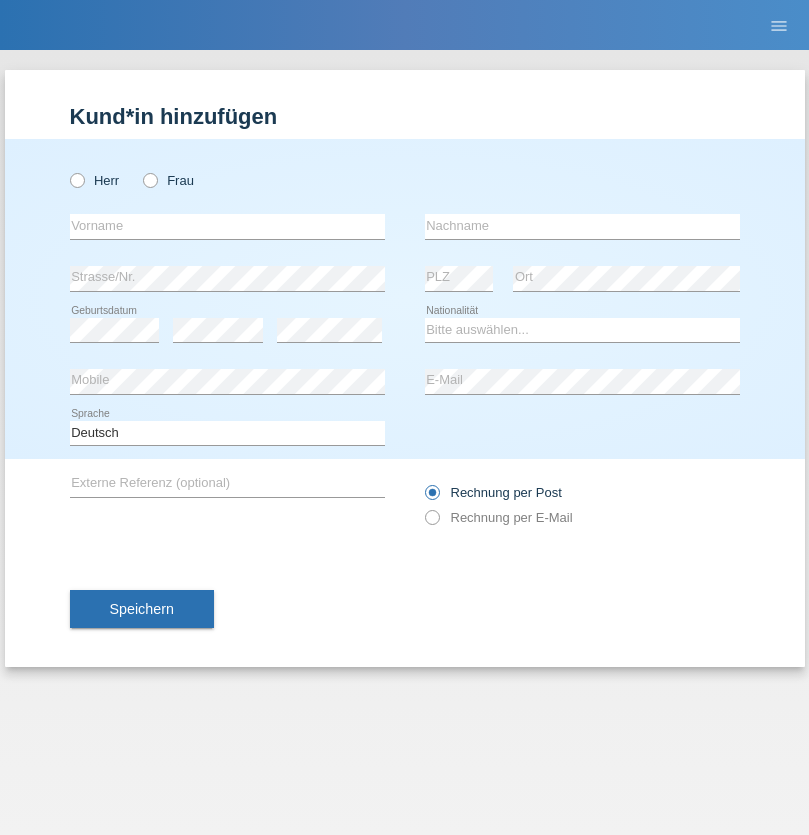 radio on "true" 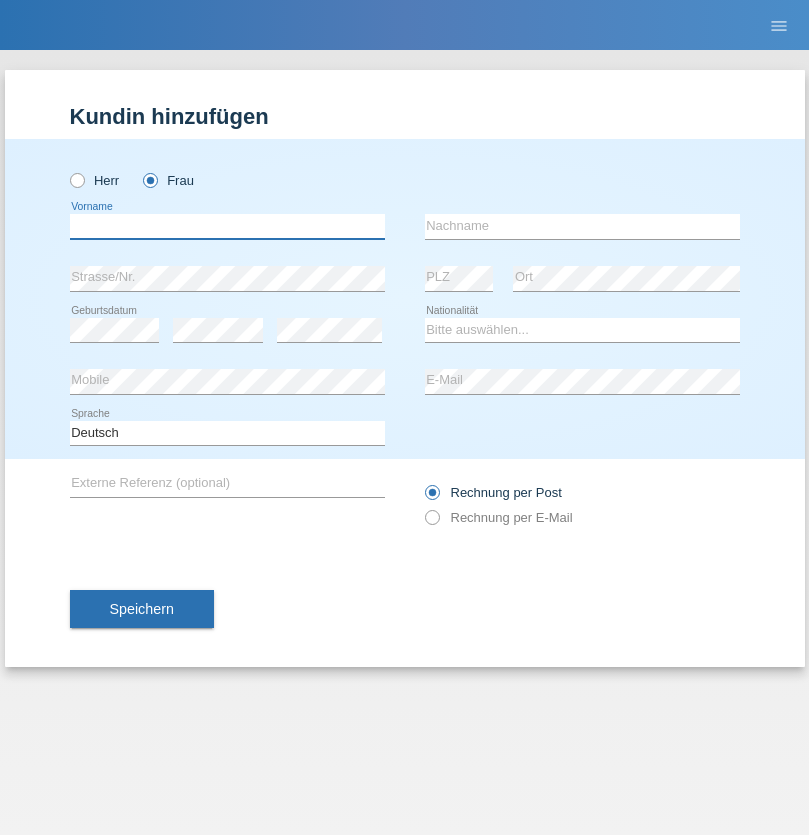 click at bounding box center [227, 226] 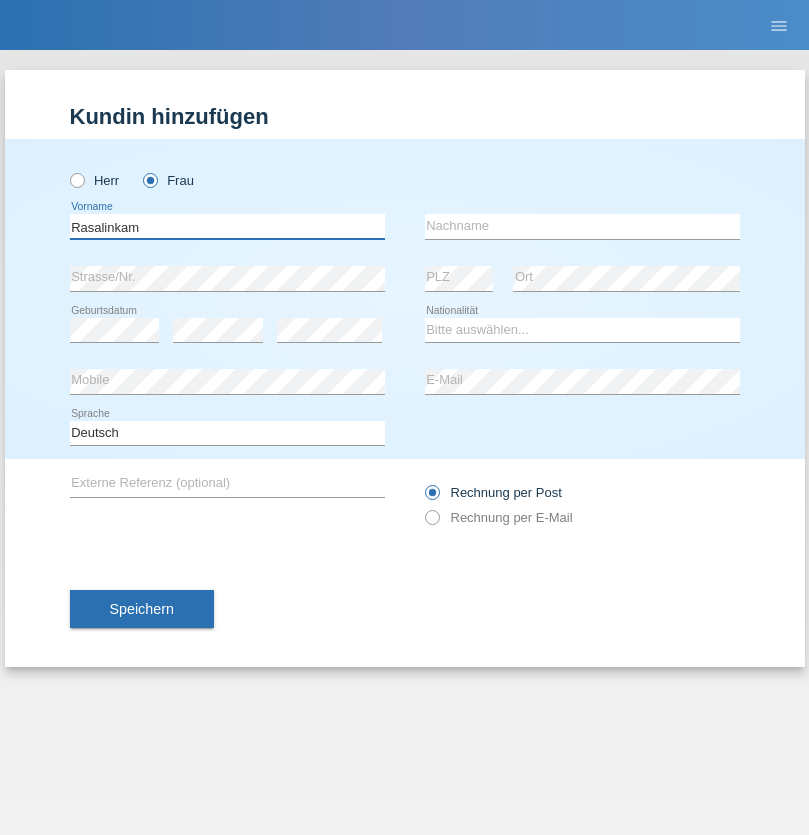 type on "Rasalinkam" 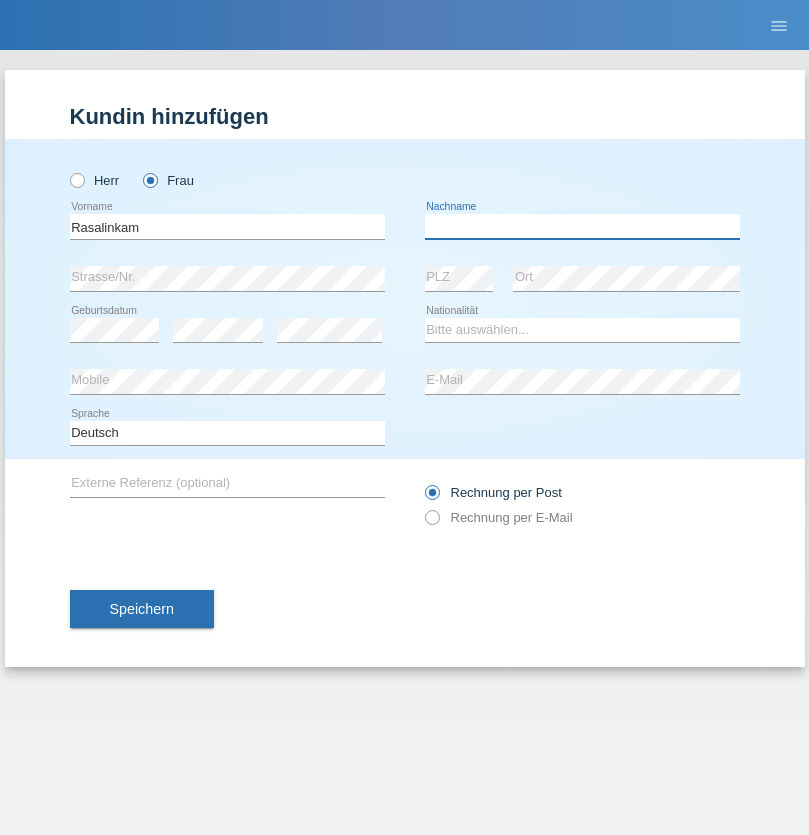 click at bounding box center [582, 226] 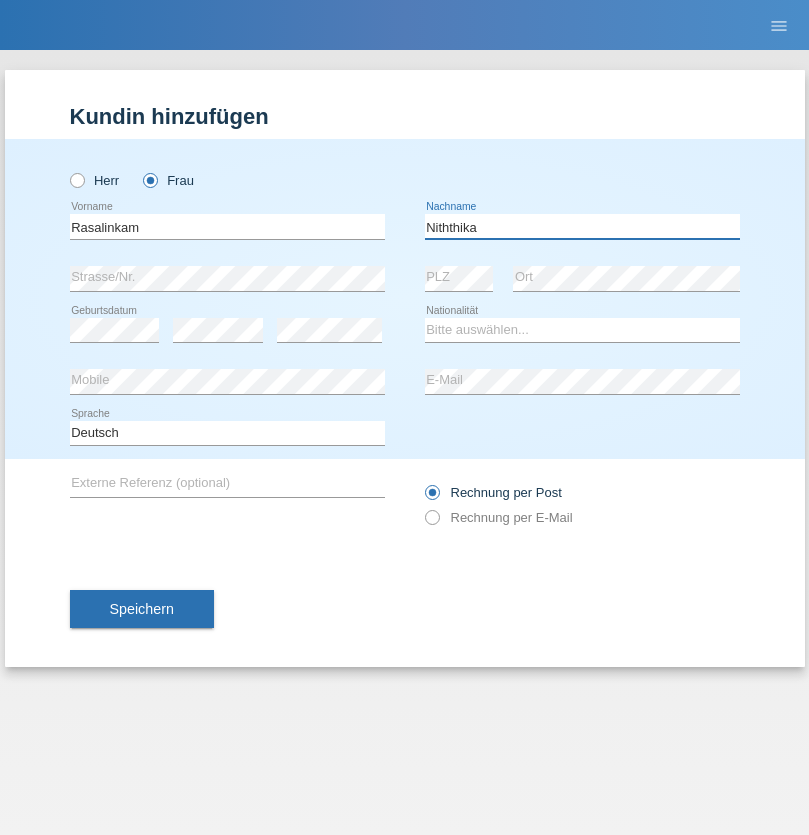 type on "Niththika" 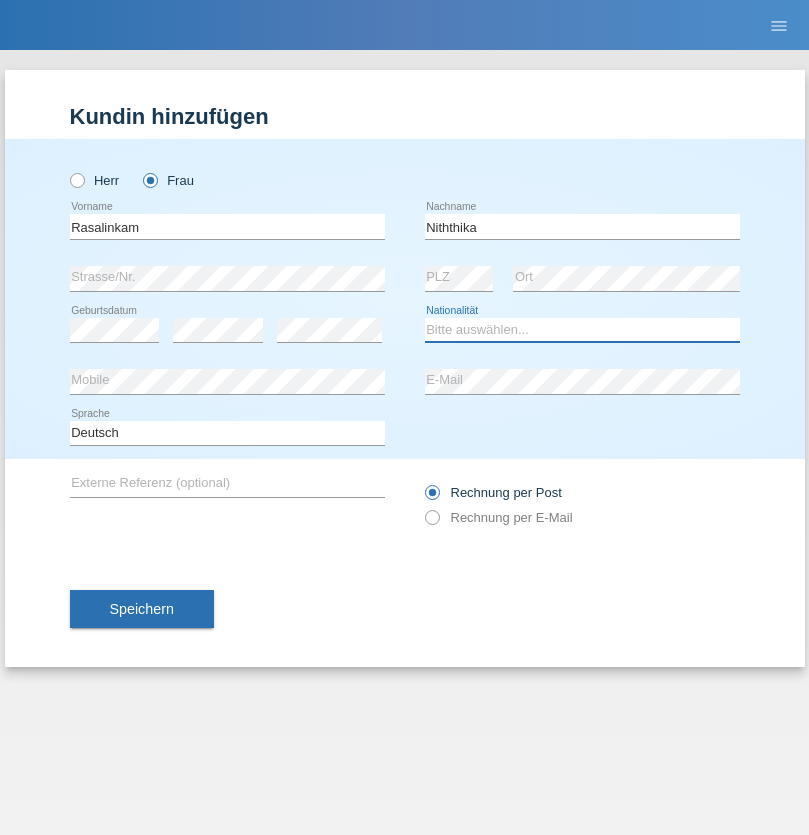 select on "LK" 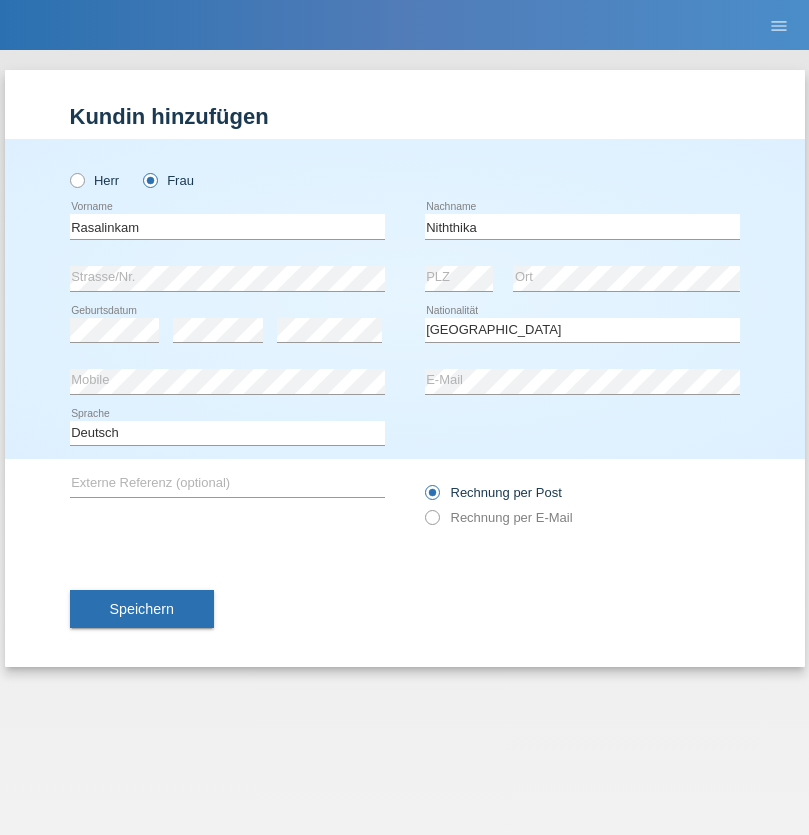 select on "C" 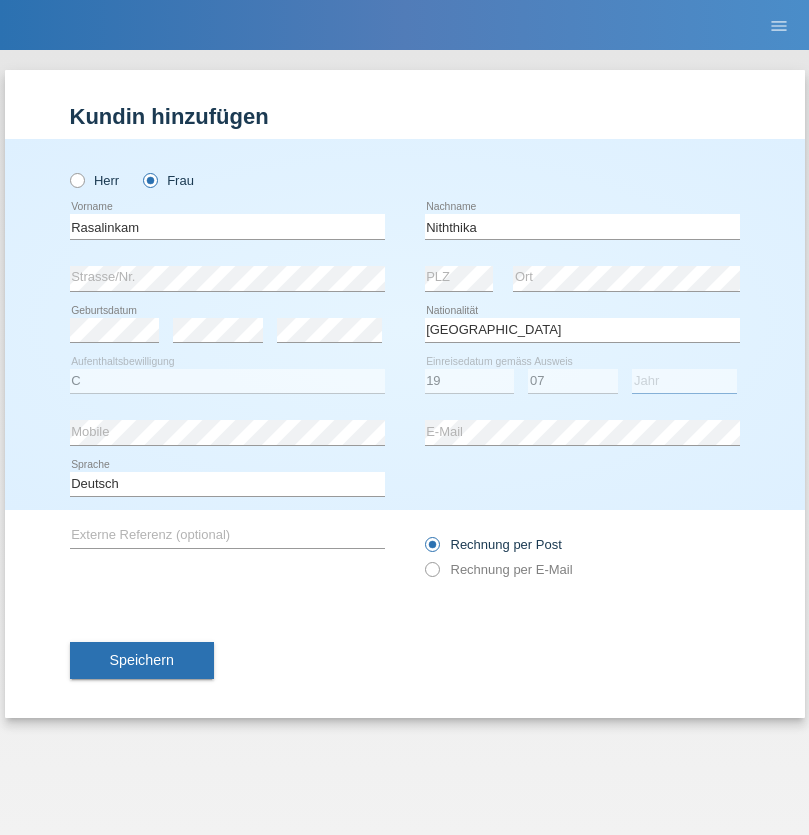 select on "2021" 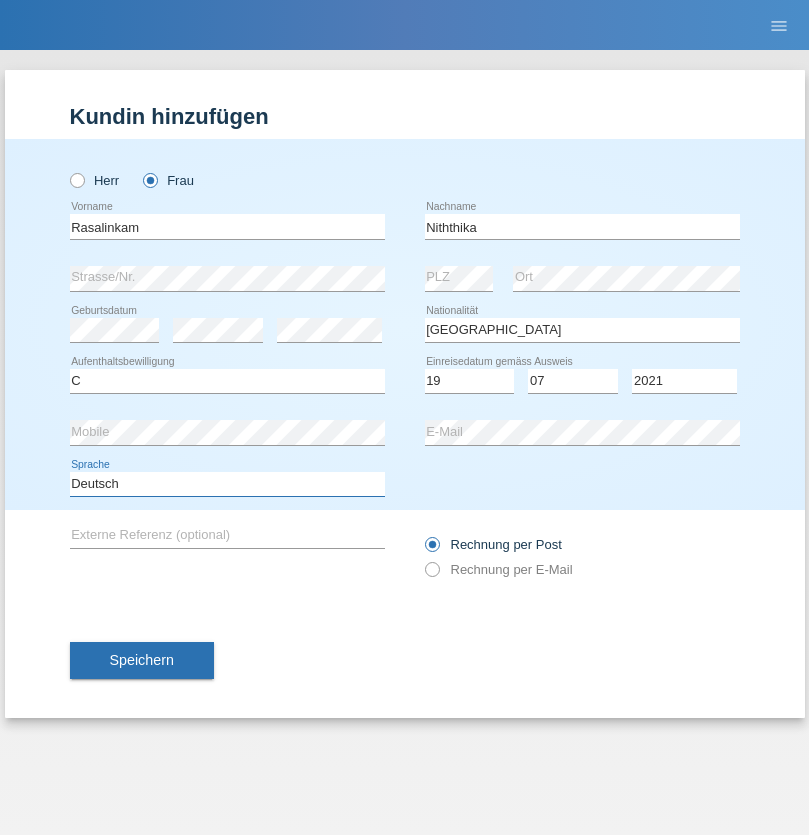 select on "en" 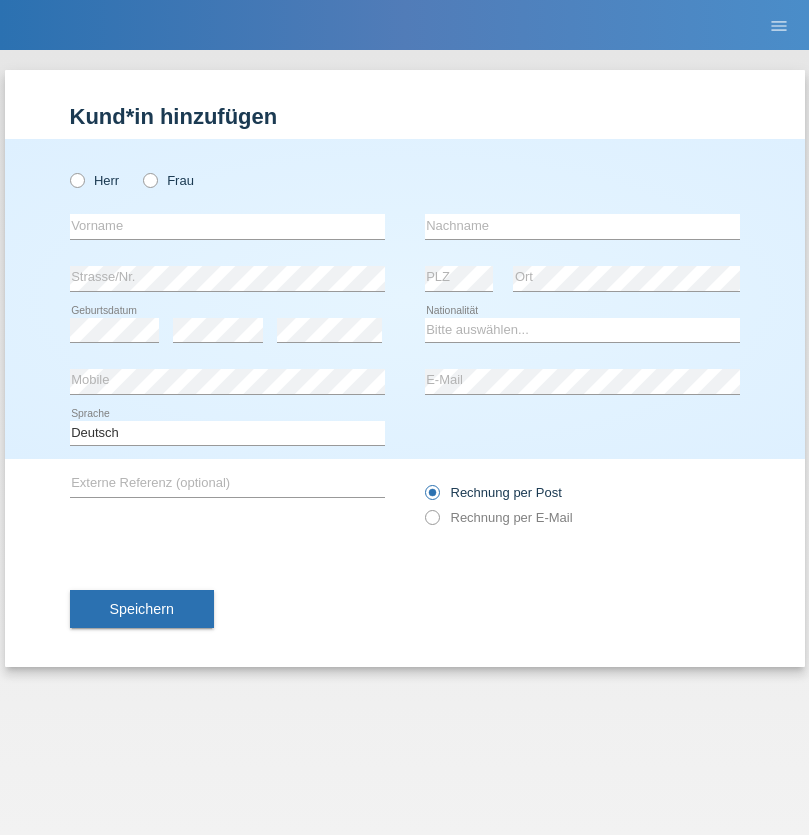 scroll, scrollTop: 0, scrollLeft: 0, axis: both 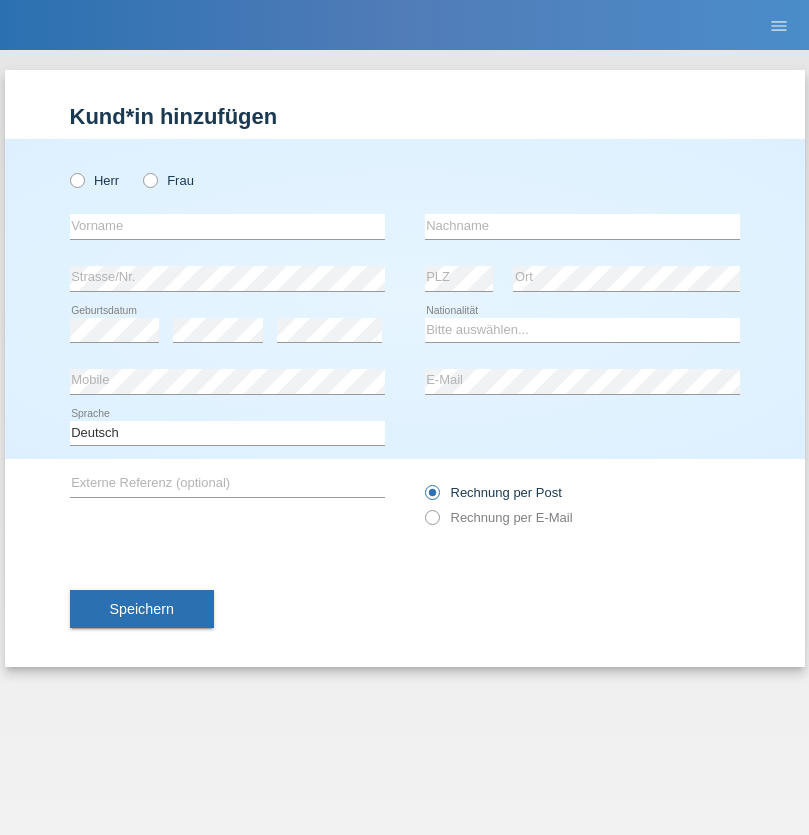 radio on "true" 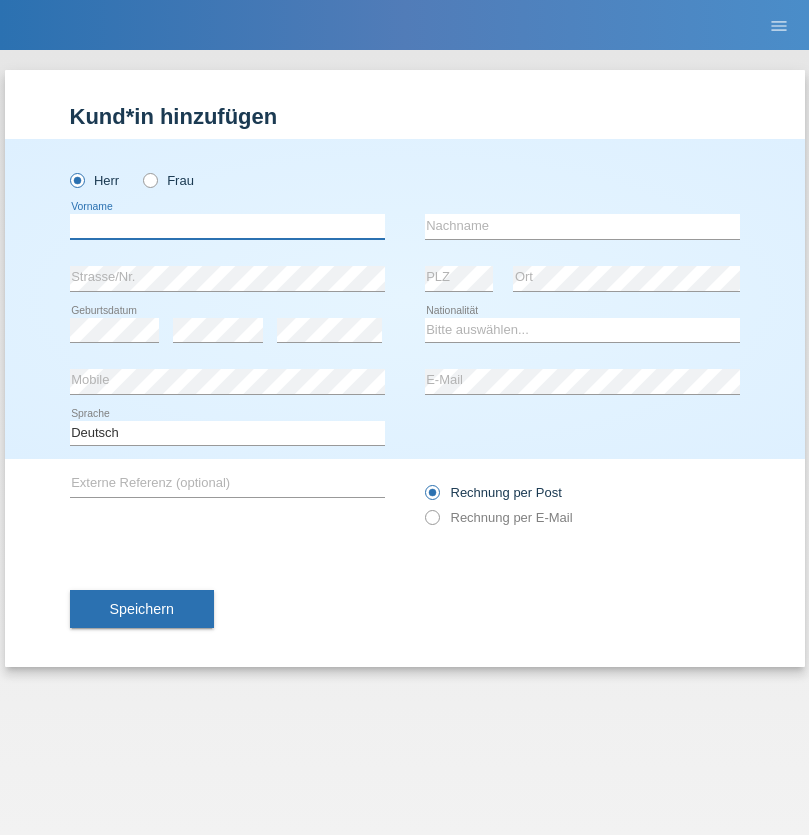 click at bounding box center (227, 226) 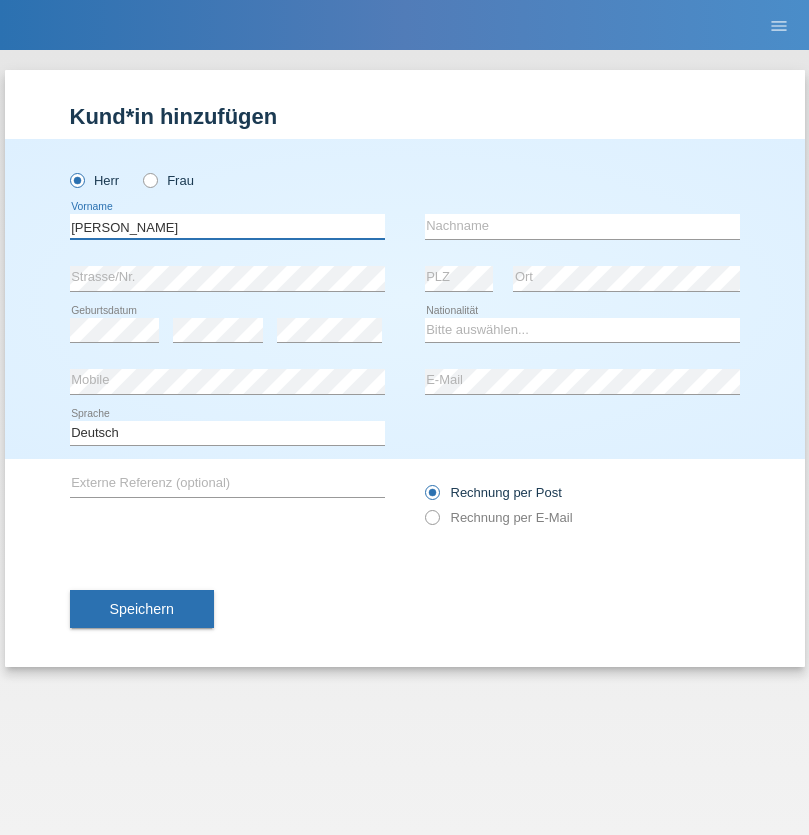 type on "Paolo" 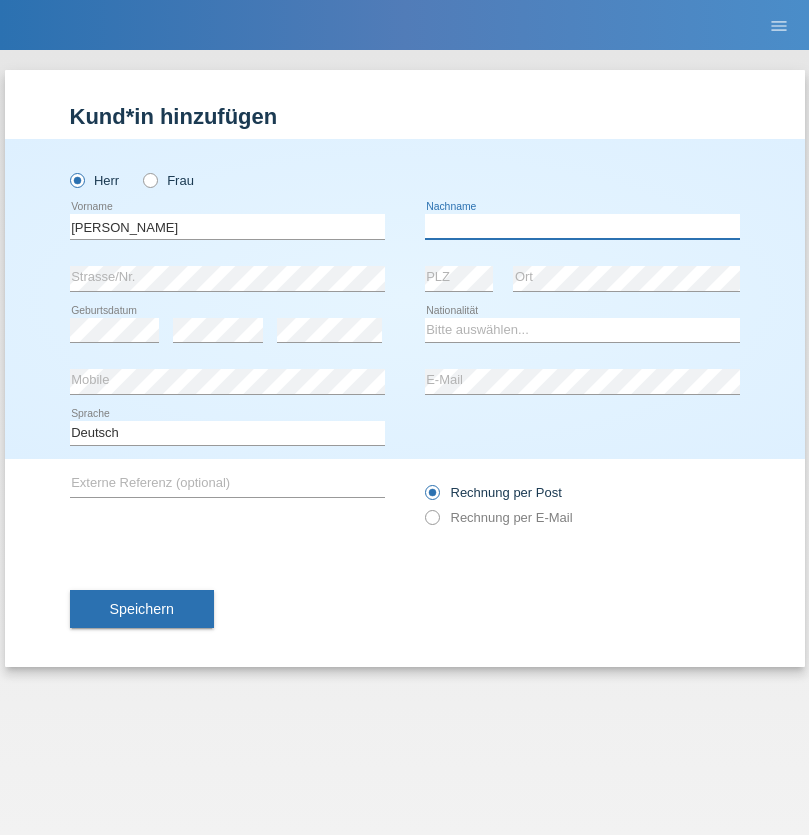 click at bounding box center (582, 226) 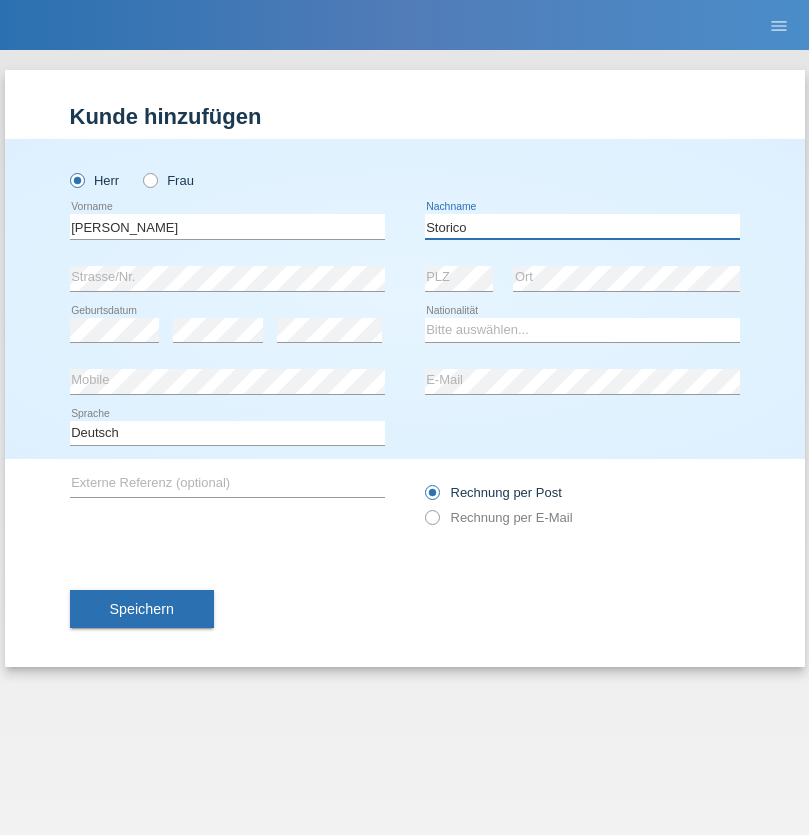 type on "Storico" 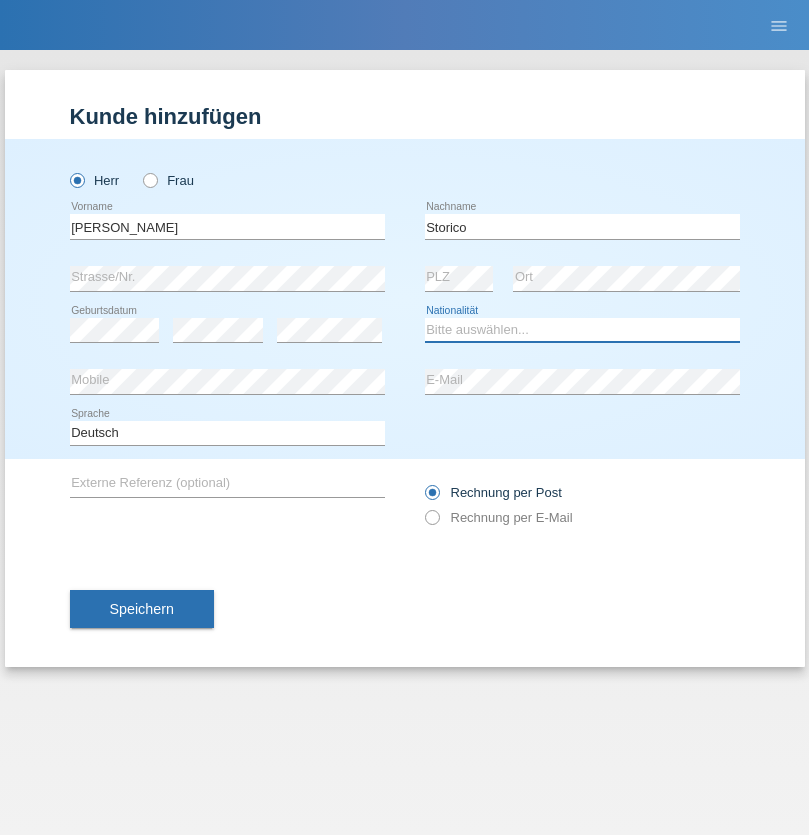 select on "IT" 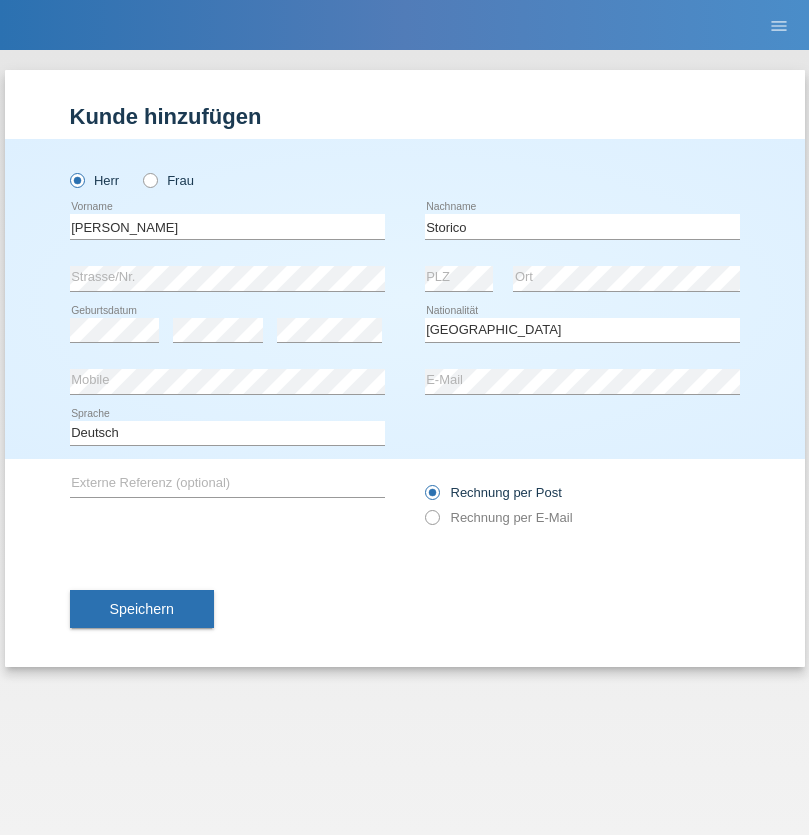 select on "C" 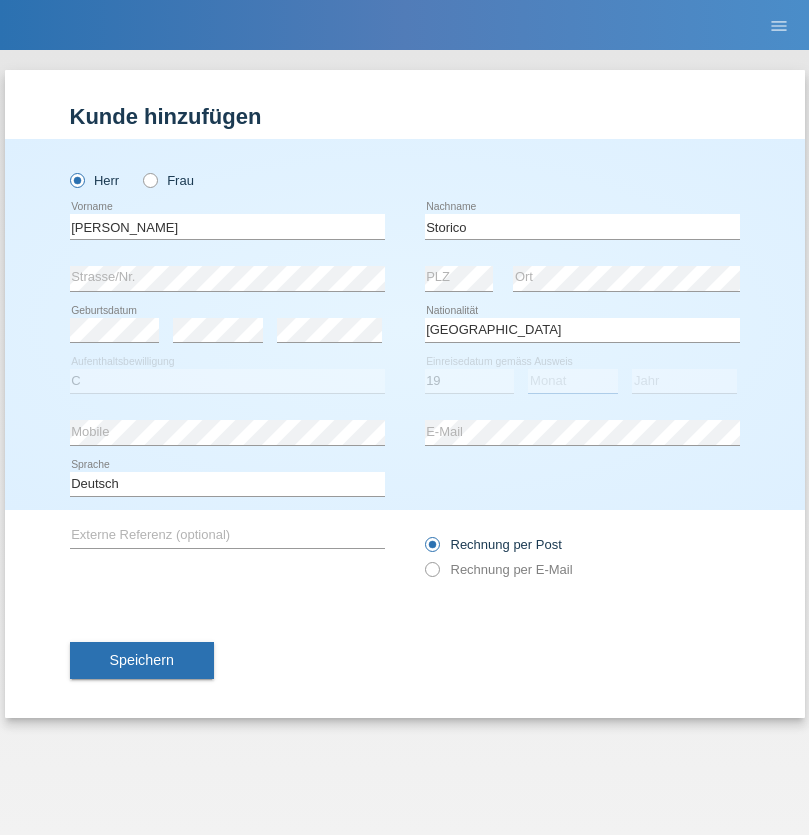 select on "07" 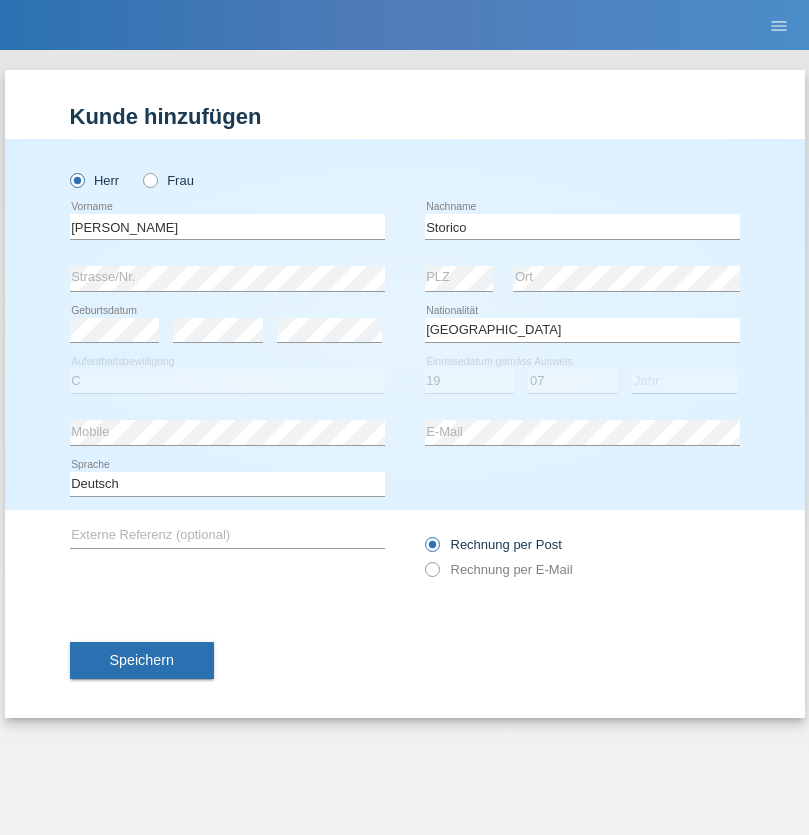 select on "2021" 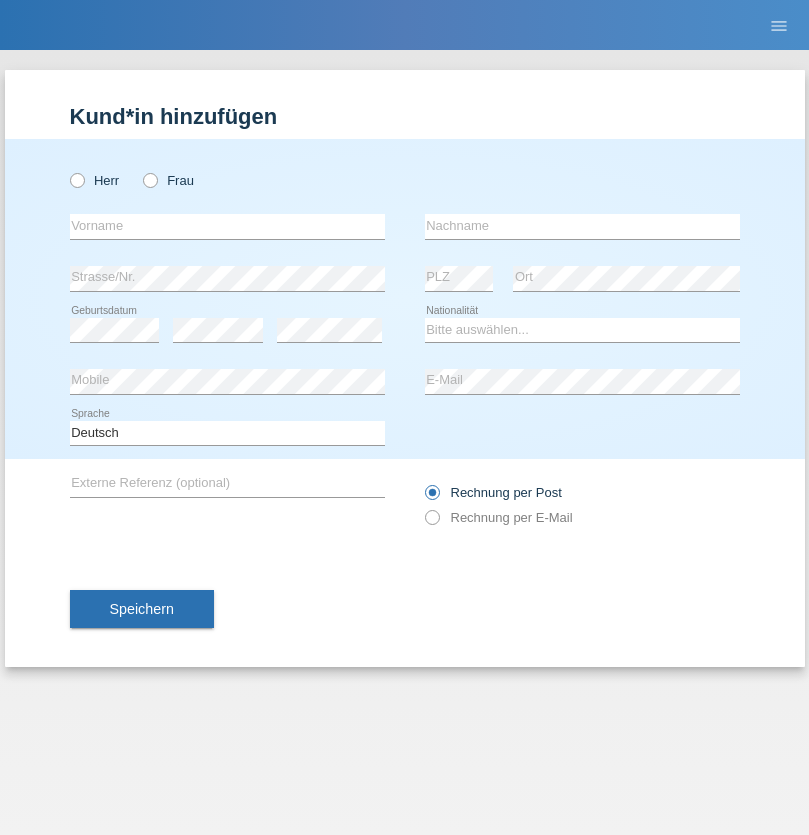 scroll, scrollTop: 0, scrollLeft: 0, axis: both 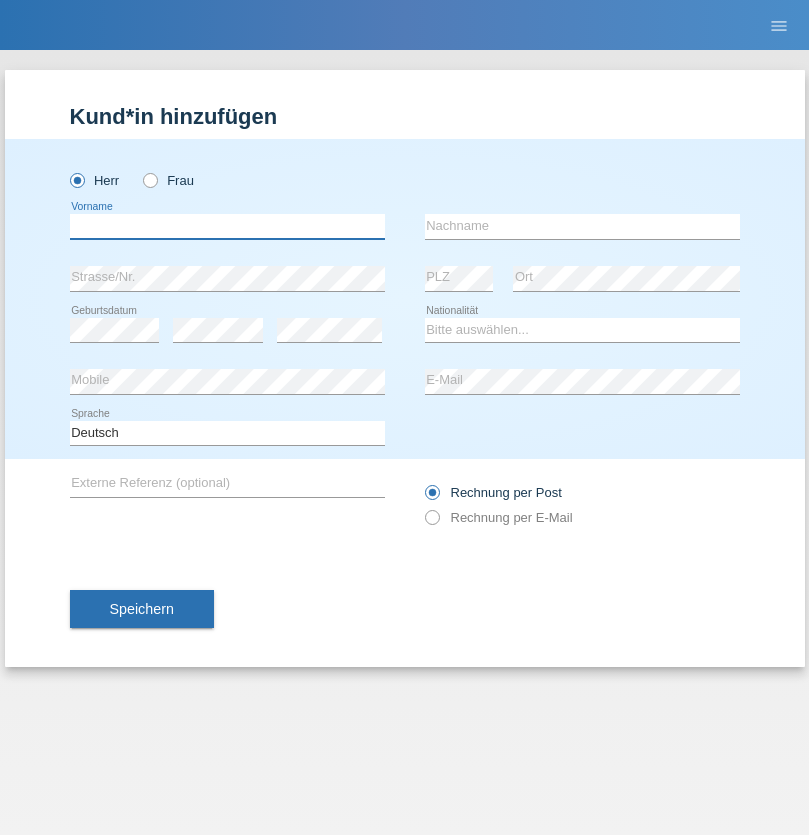 click at bounding box center [227, 226] 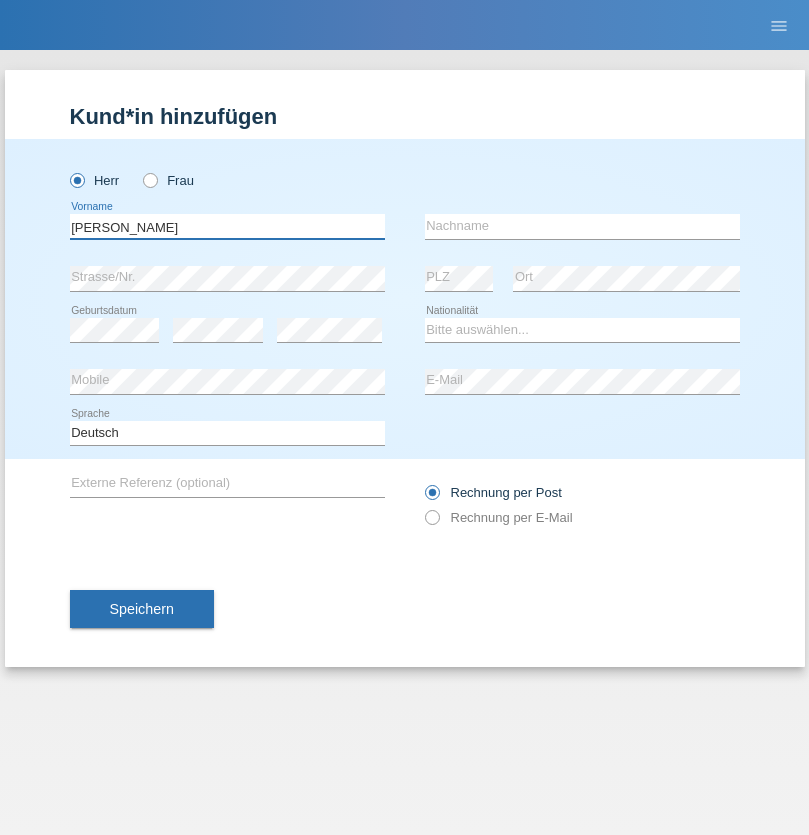 type on "Sven" 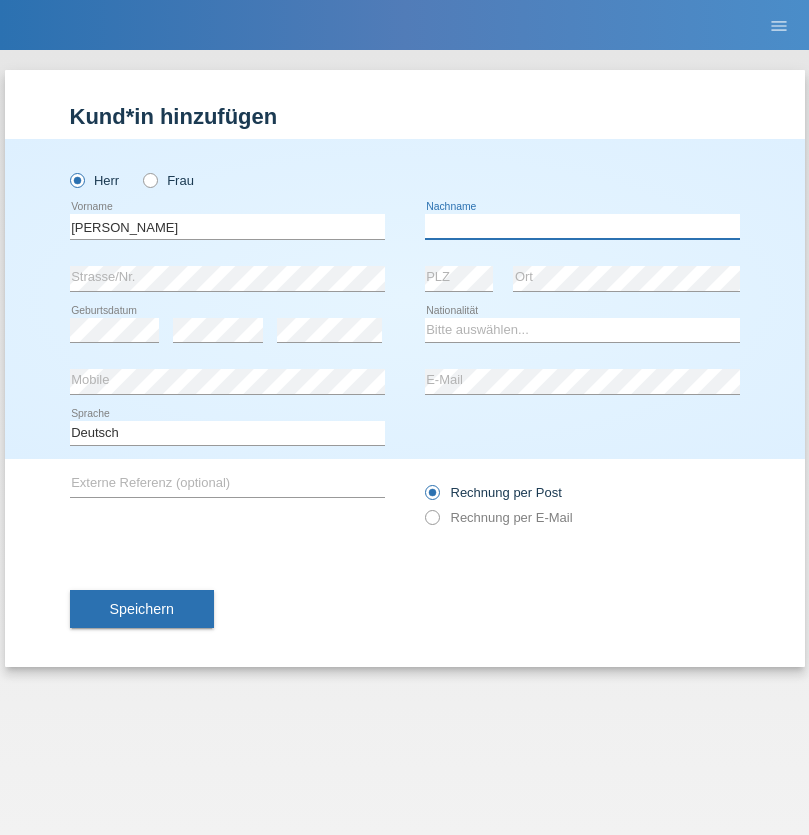 click at bounding box center (582, 226) 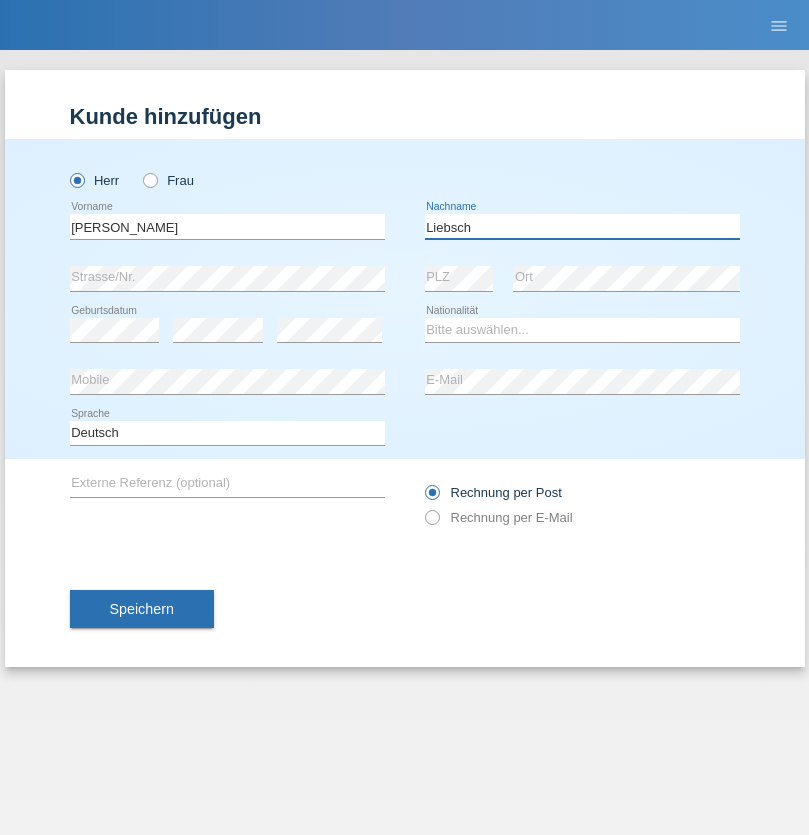type on "Liebsch" 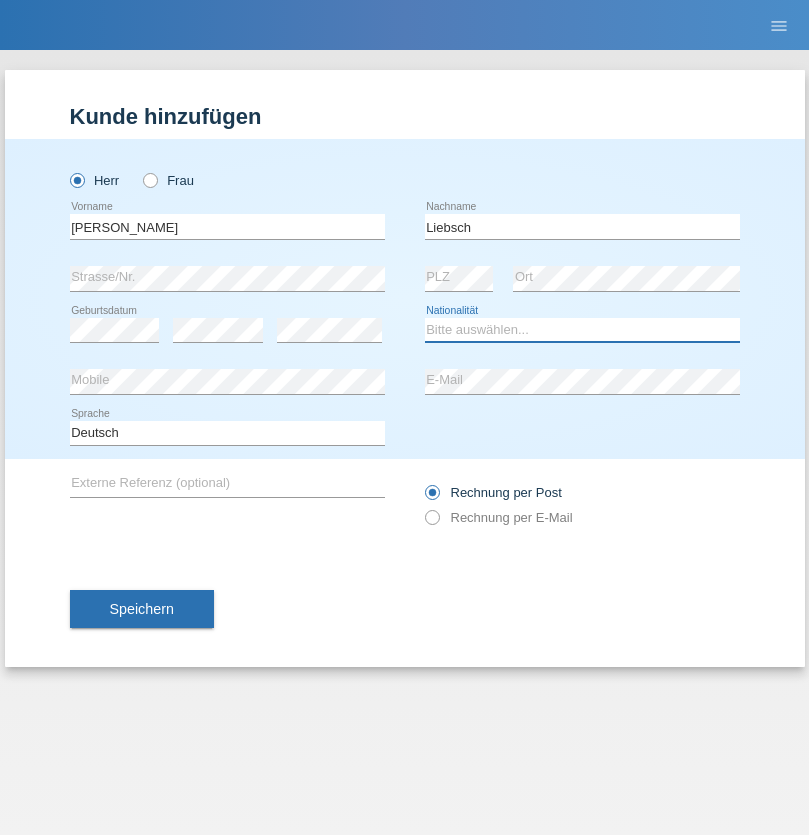 select on "DE" 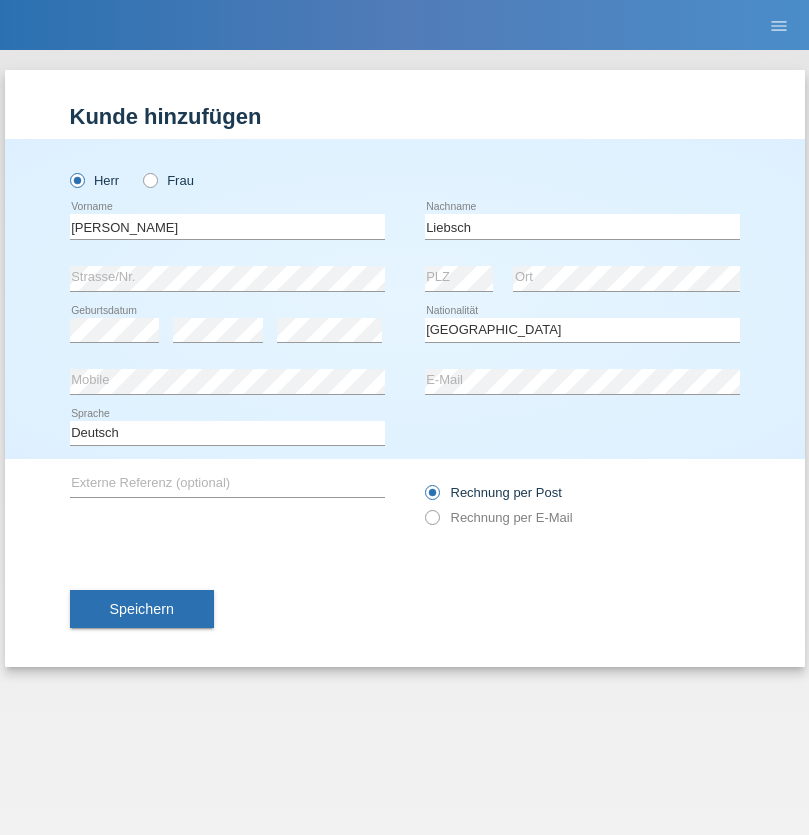 select on "C" 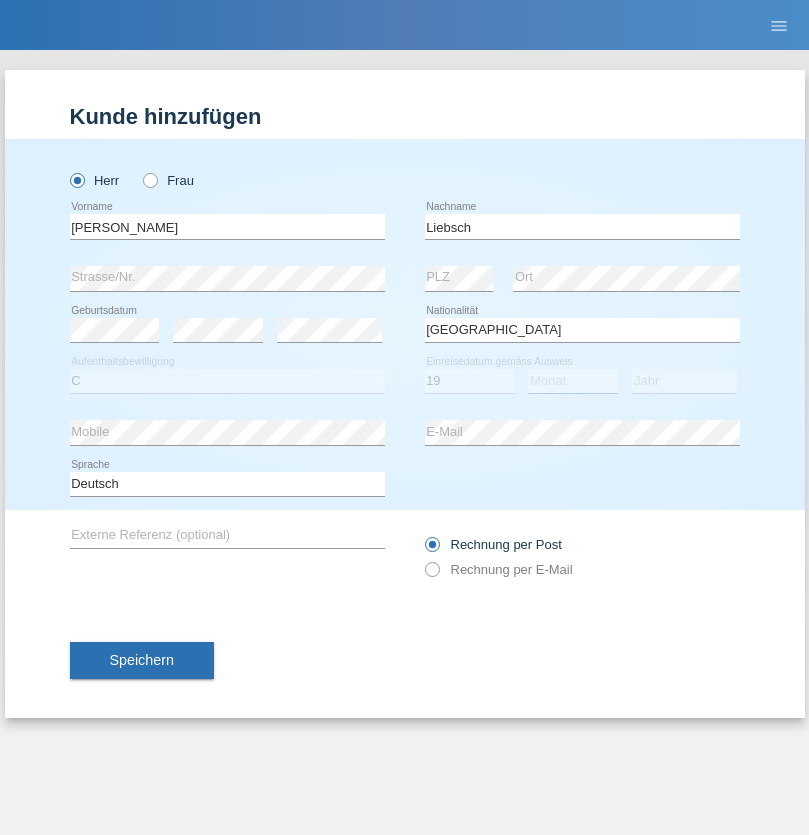 select on "07" 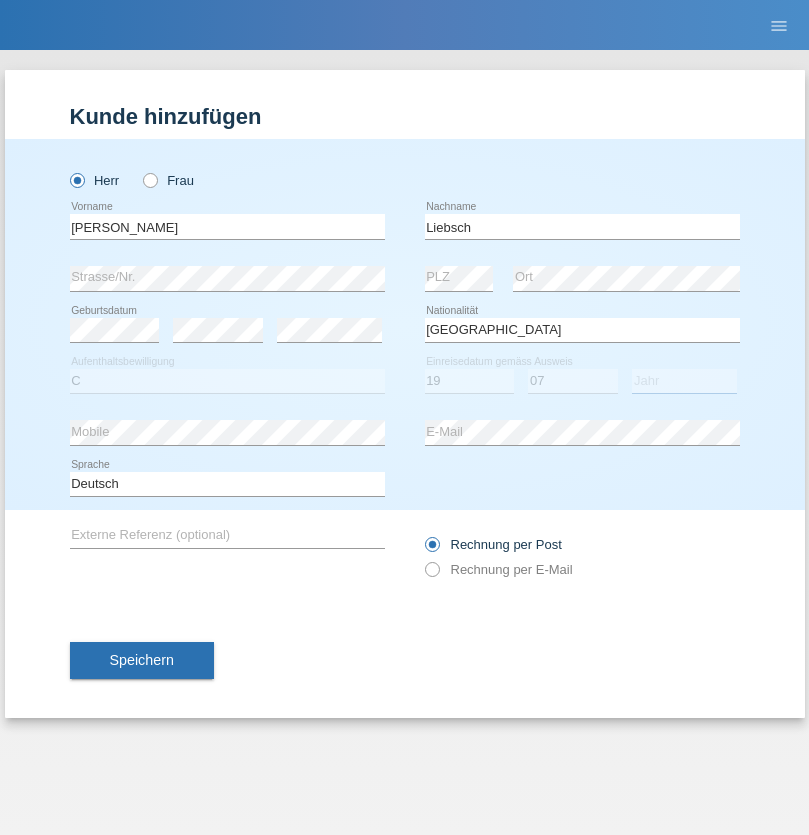 select on "2021" 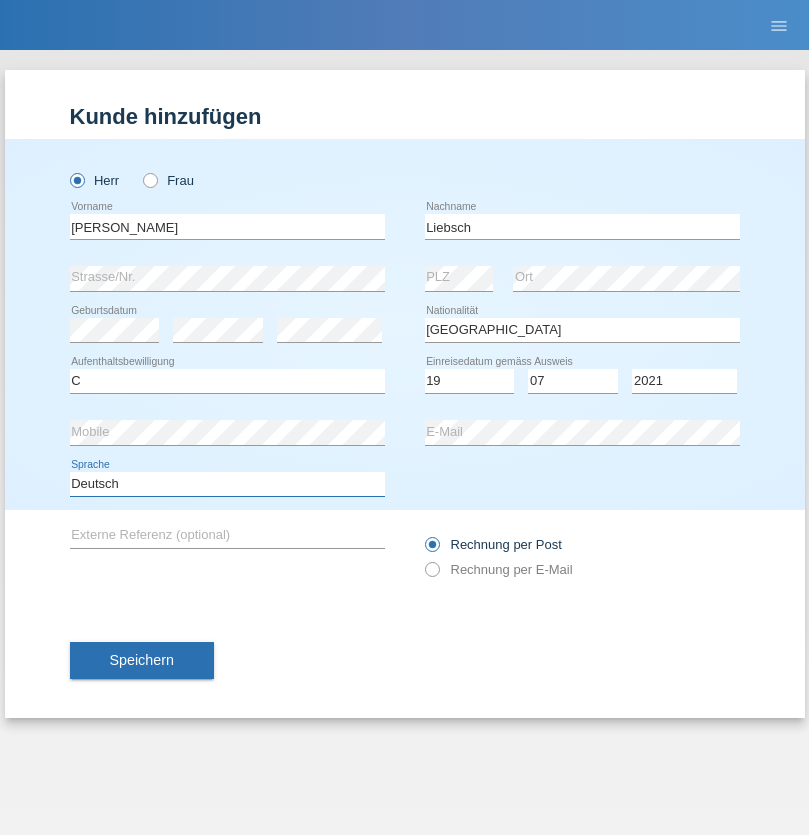 select on "en" 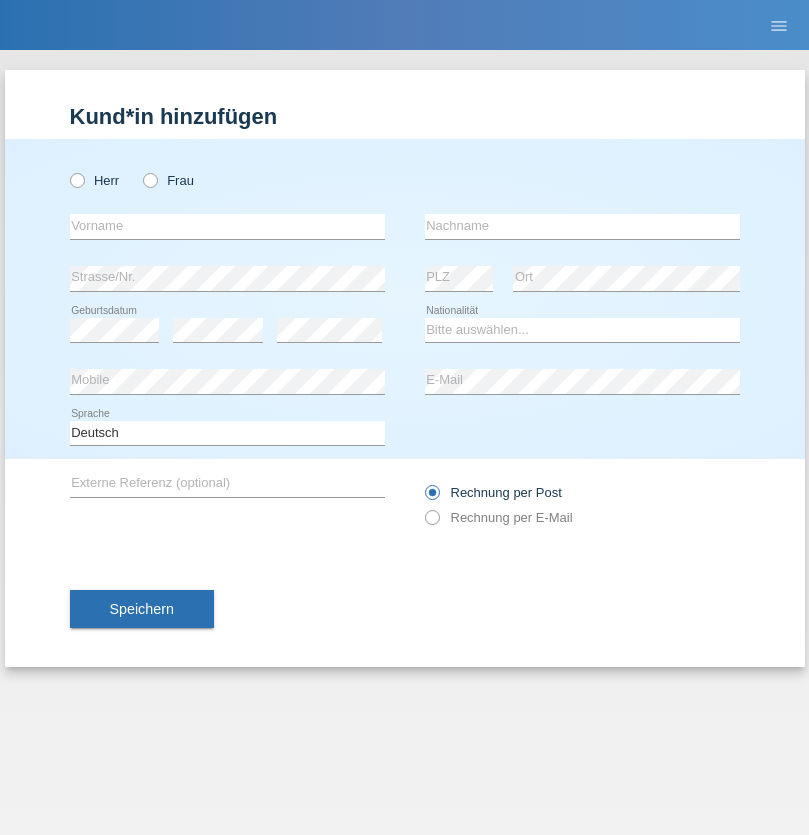 scroll, scrollTop: 0, scrollLeft: 0, axis: both 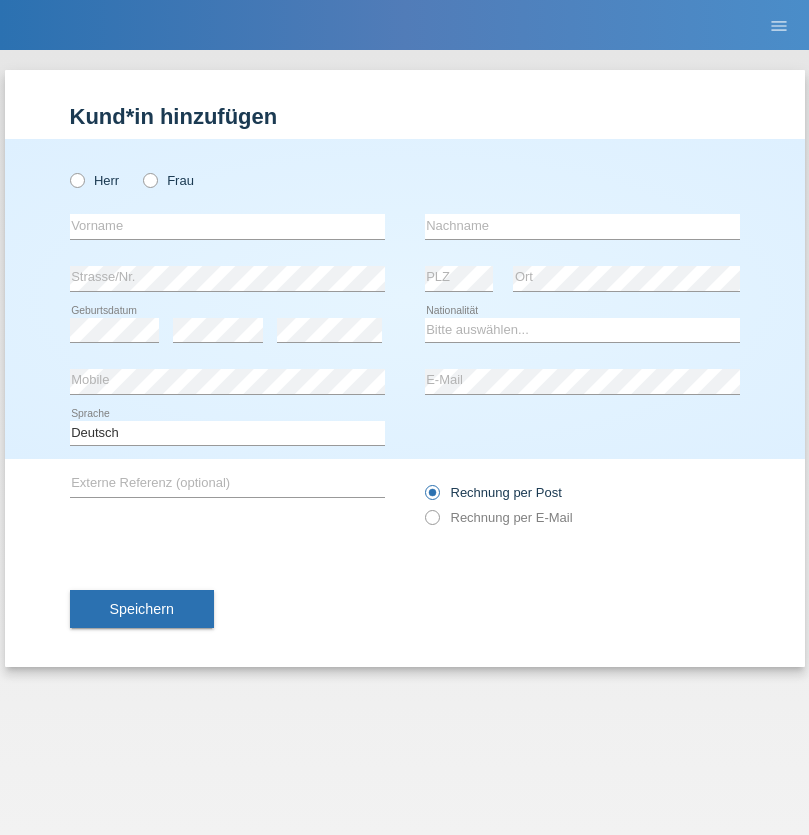 radio on "true" 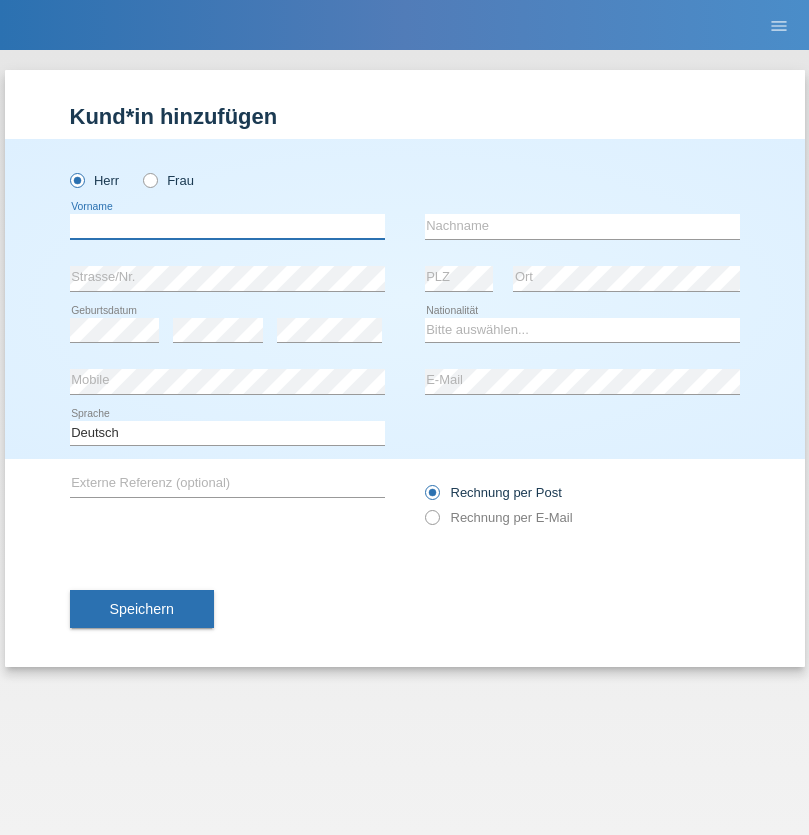 click at bounding box center (227, 226) 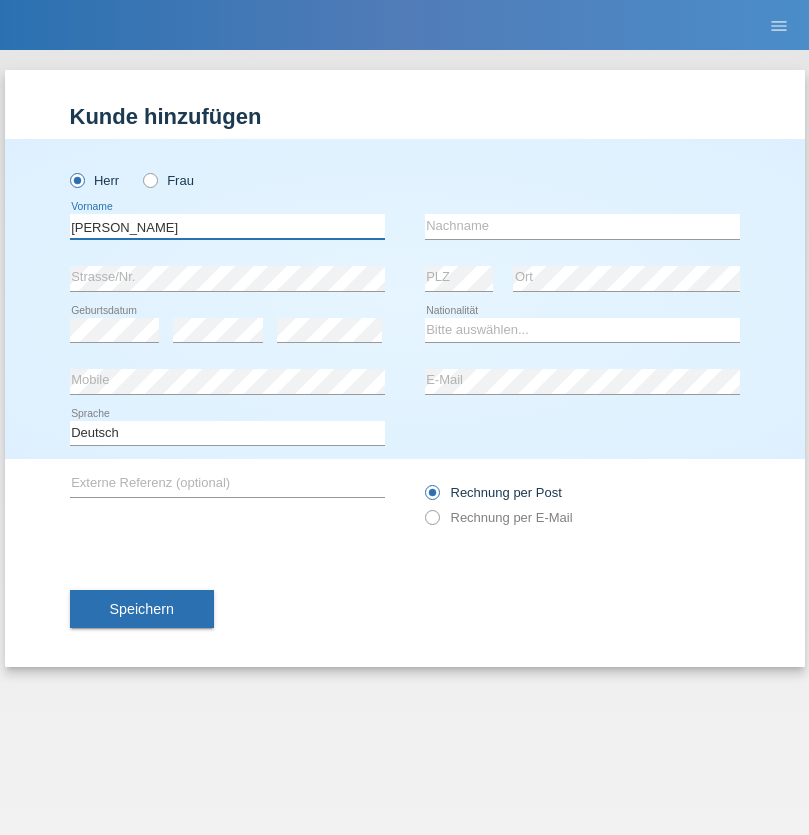 type on "[PERSON_NAME]" 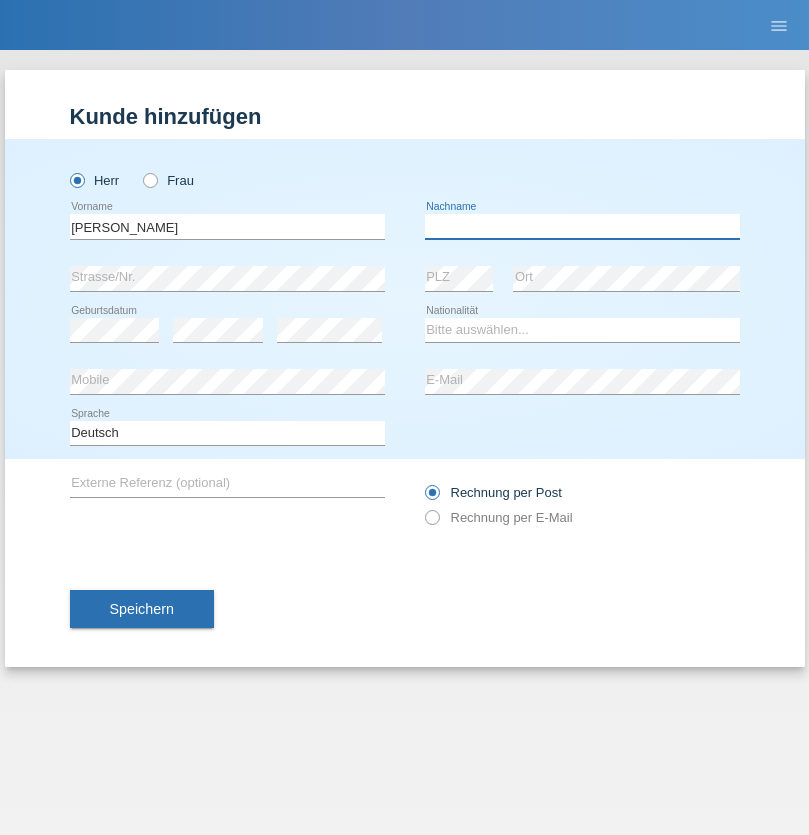 click at bounding box center (582, 226) 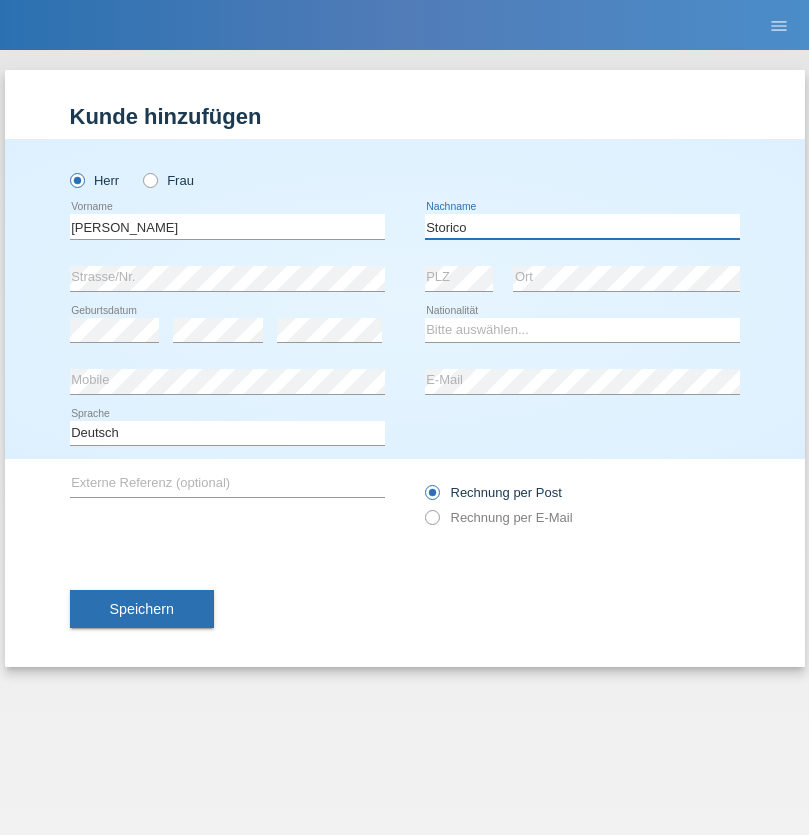 type on "Storico" 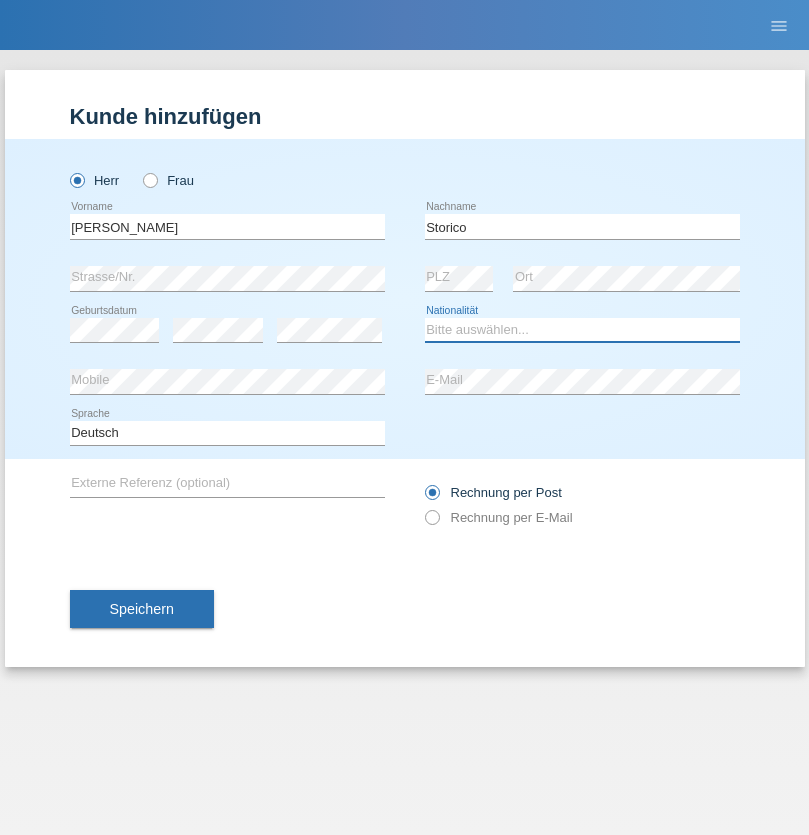 select on "IT" 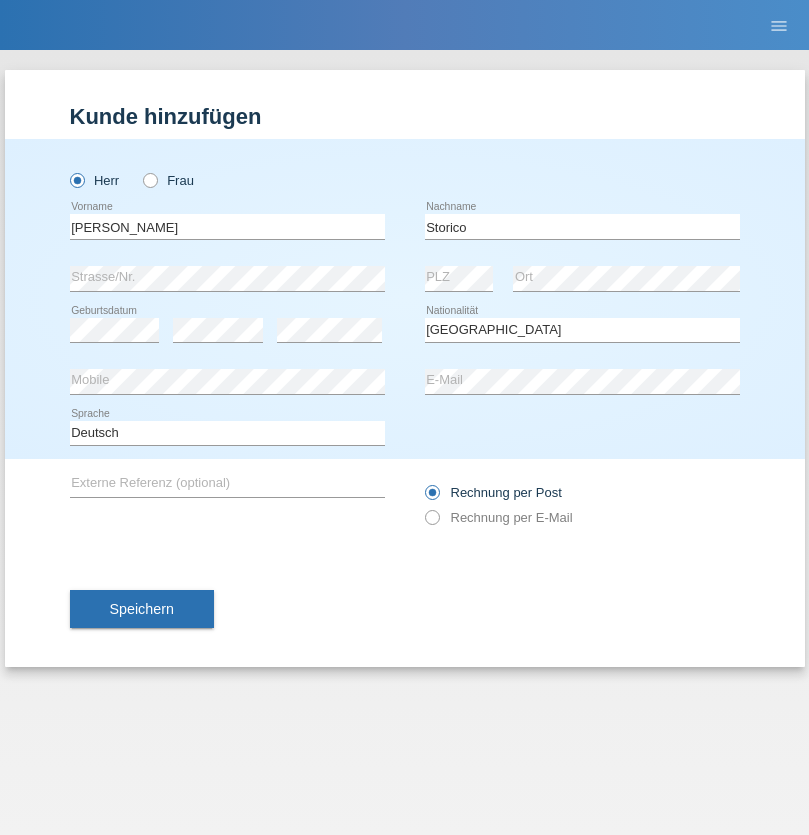 select on "C" 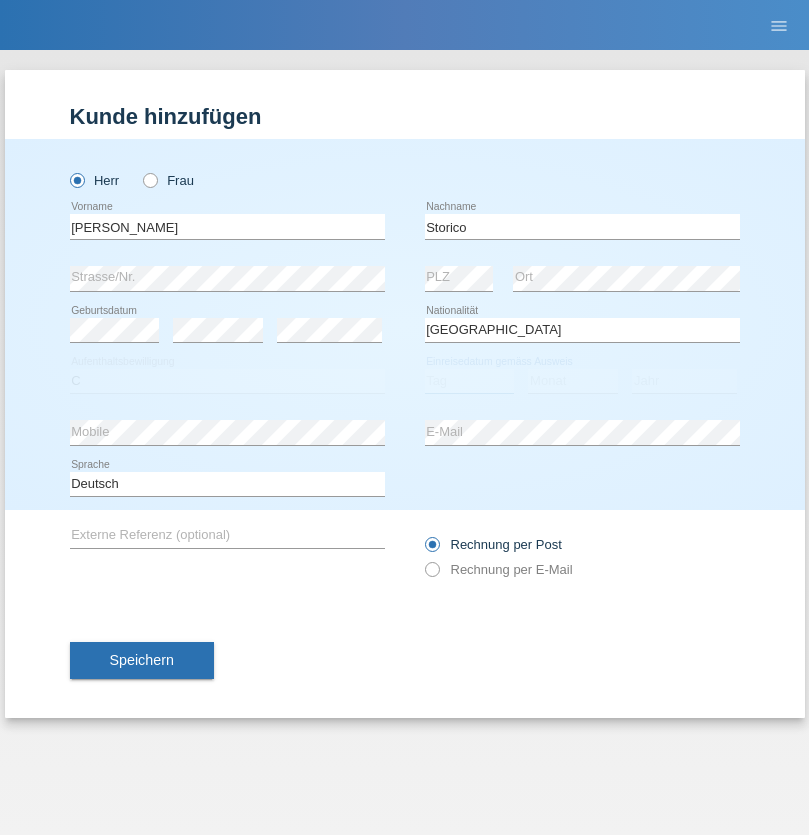 select on "19" 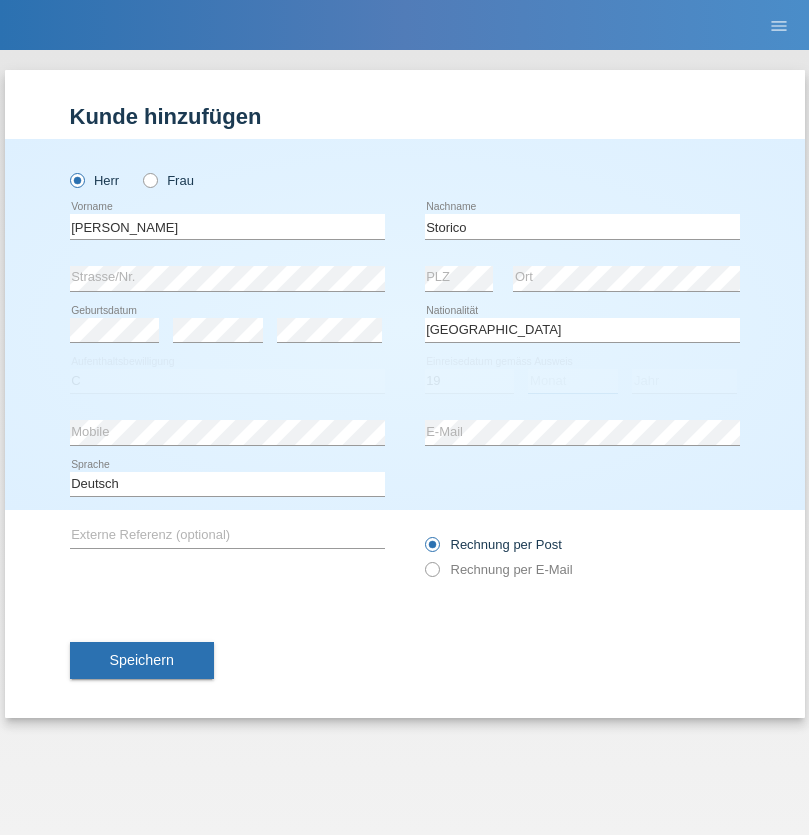 select on "07" 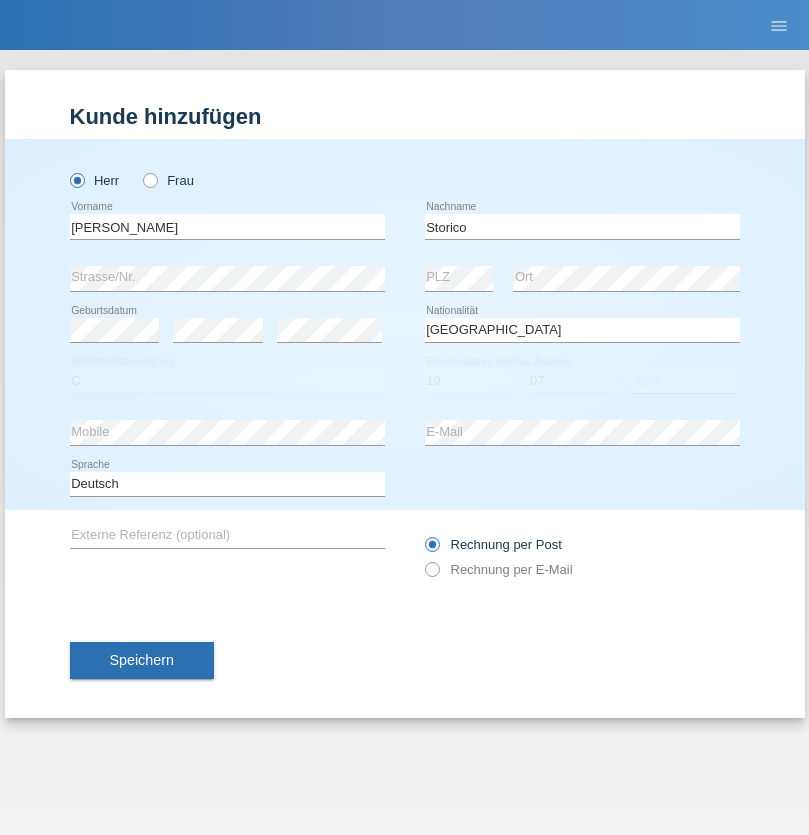 select on "2021" 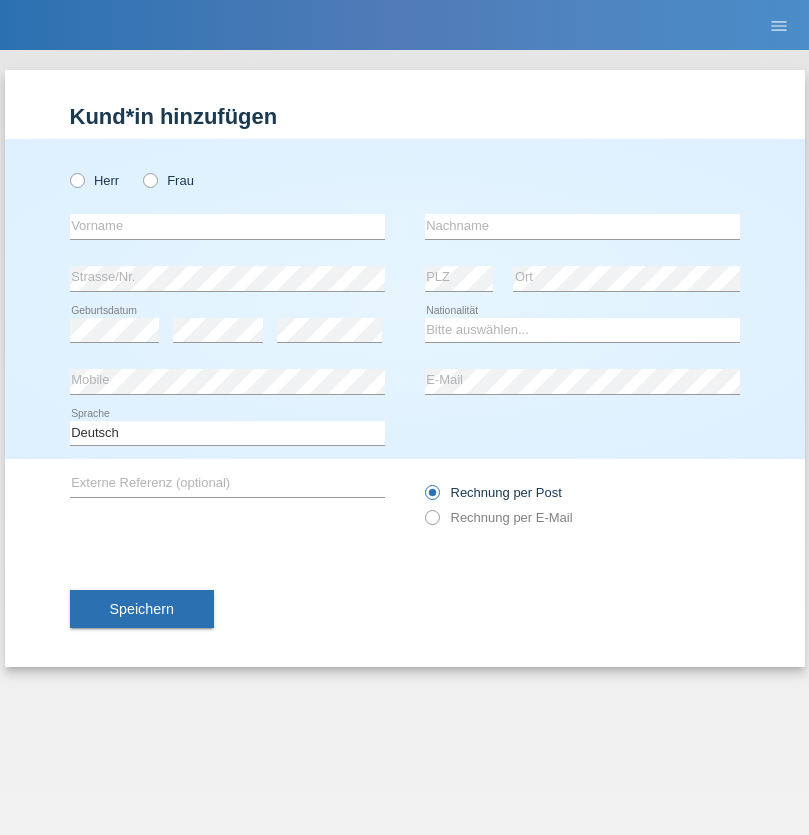 scroll, scrollTop: 0, scrollLeft: 0, axis: both 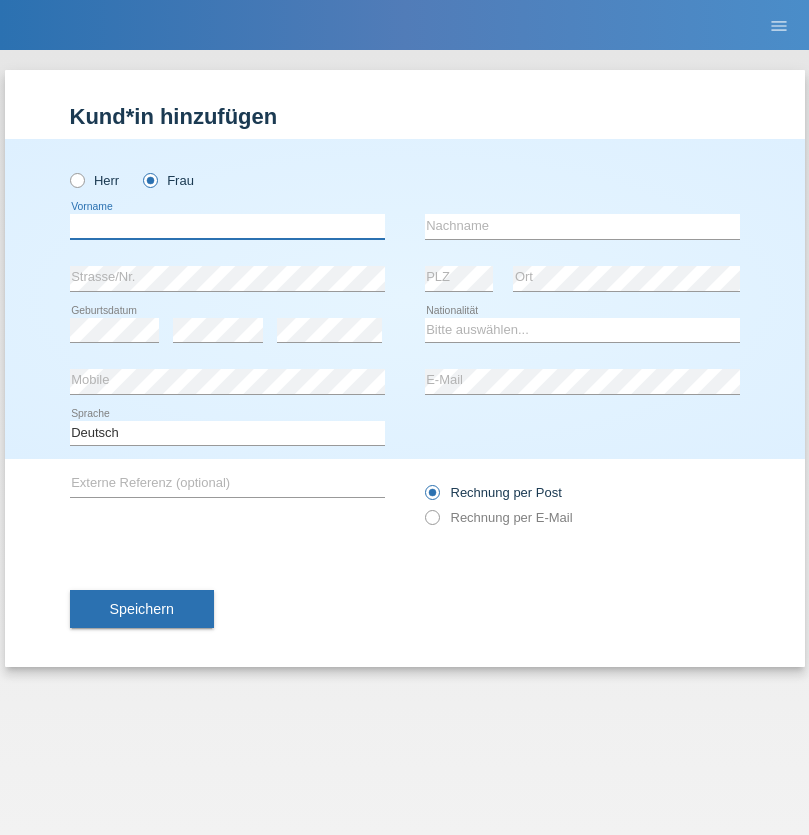 click at bounding box center (227, 226) 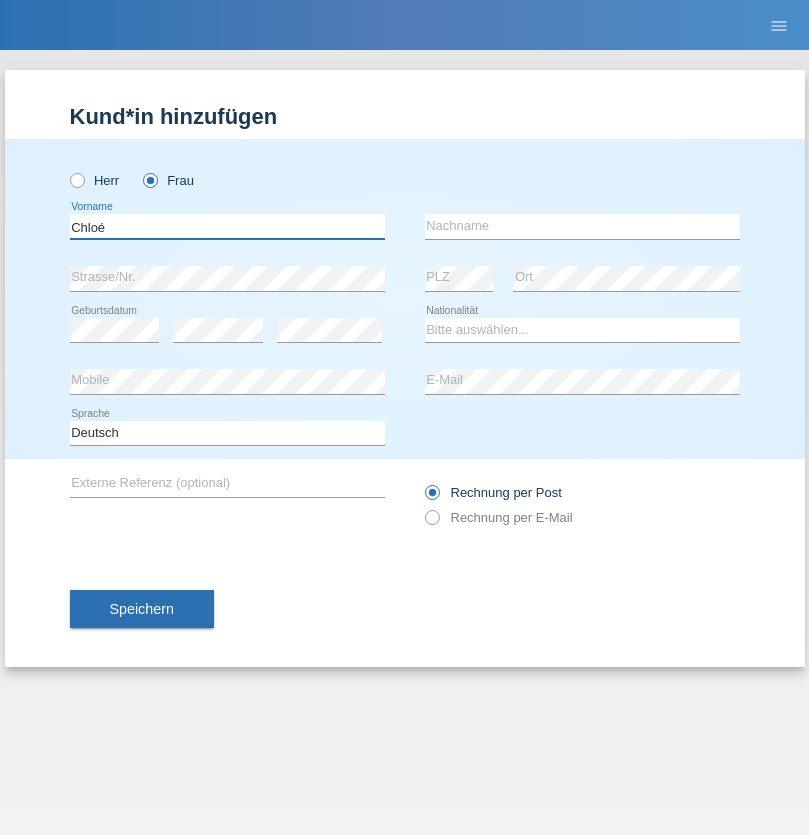 type on "Chloé" 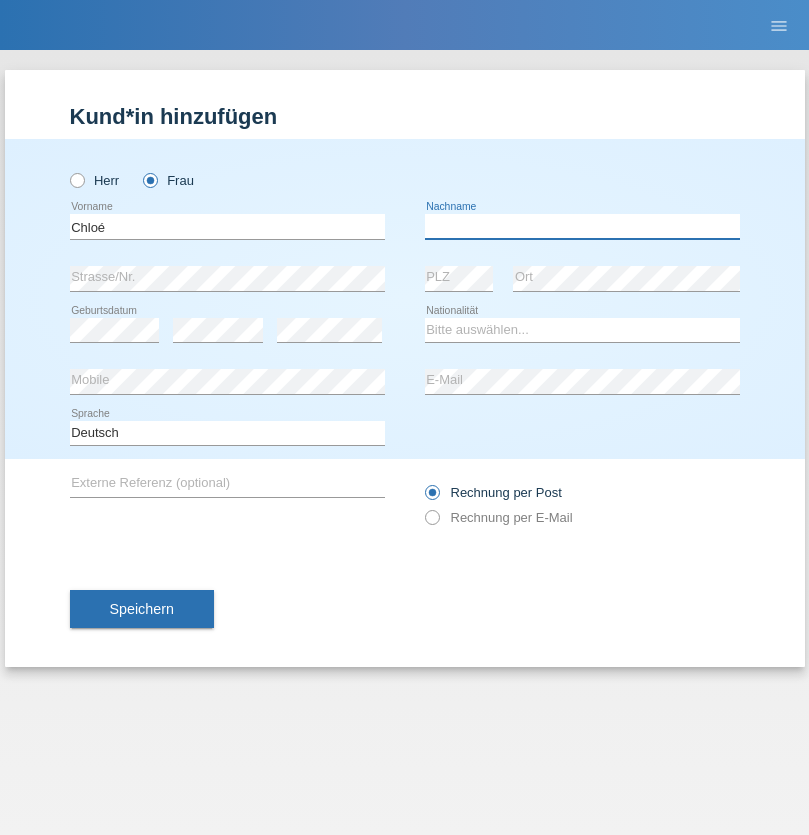 click at bounding box center [582, 226] 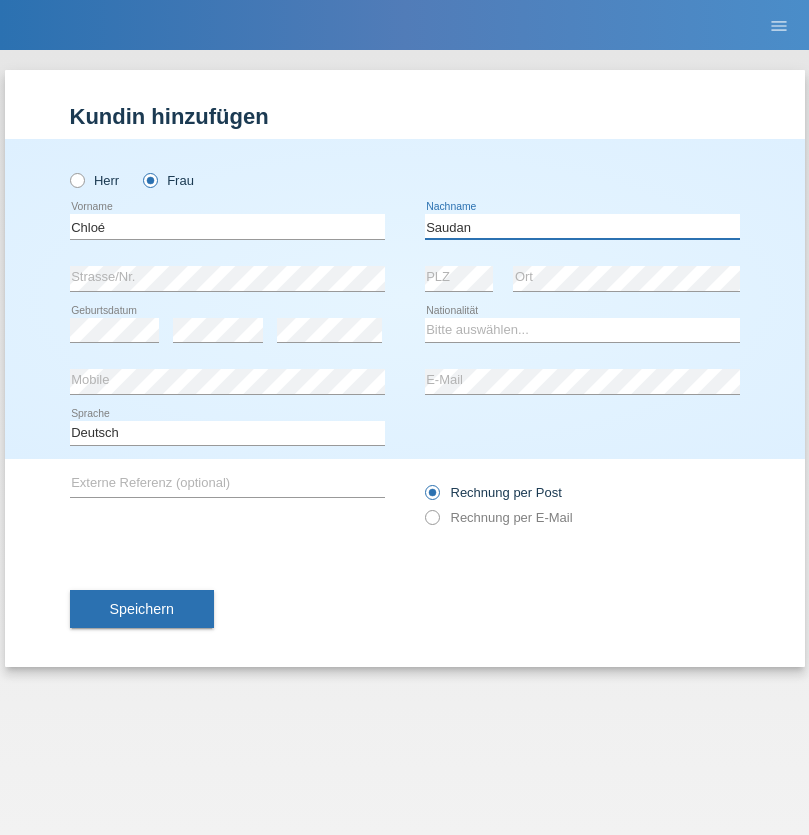 type on "Saudan" 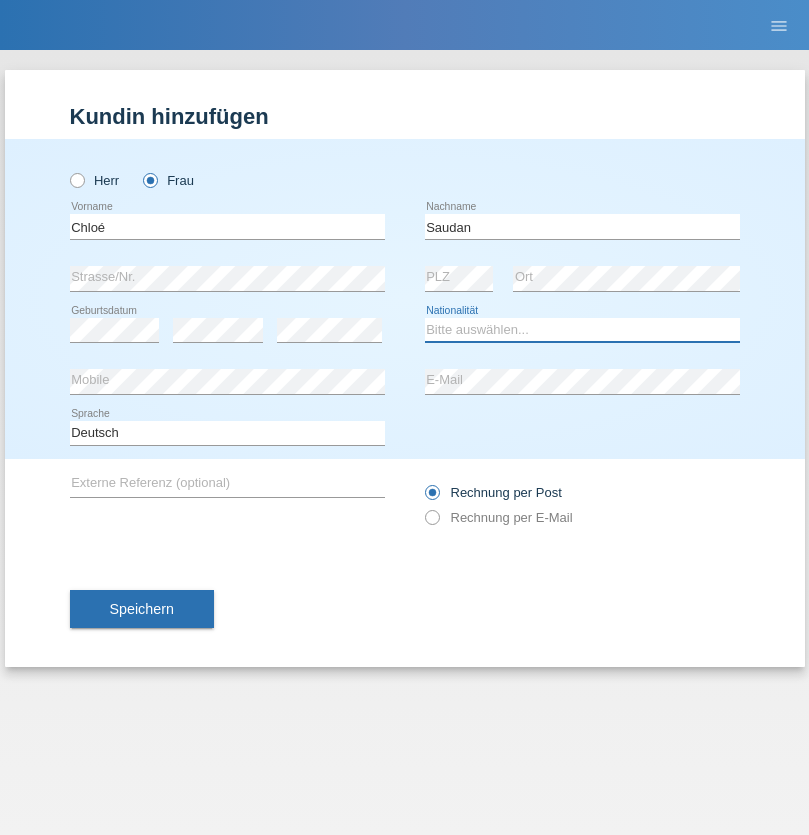 select on "CH" 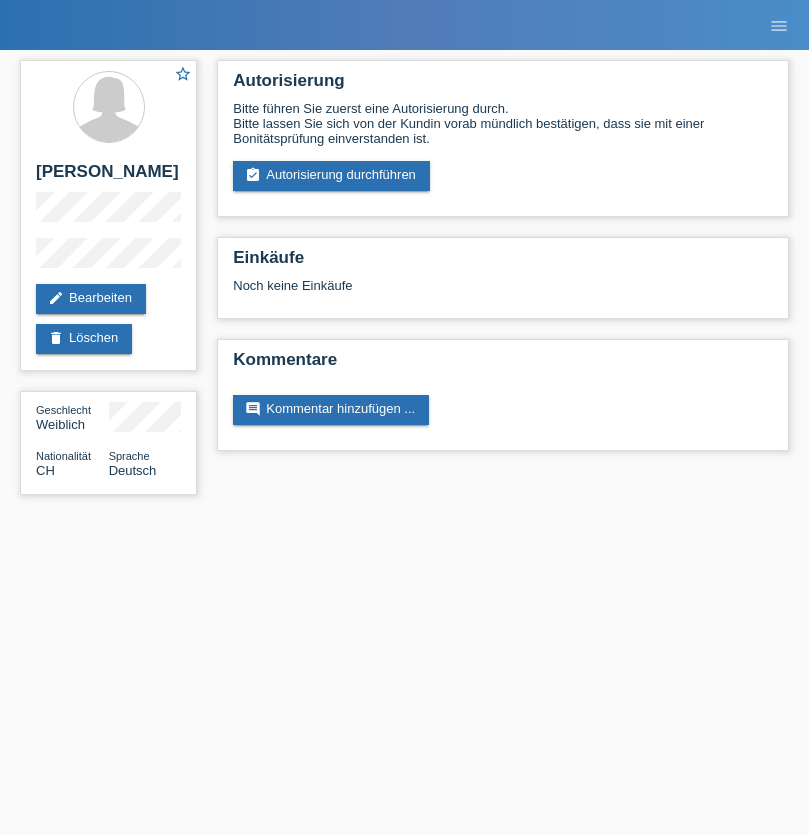 scroll, scrollTop: 0, scrollLeft: 0, axis: both 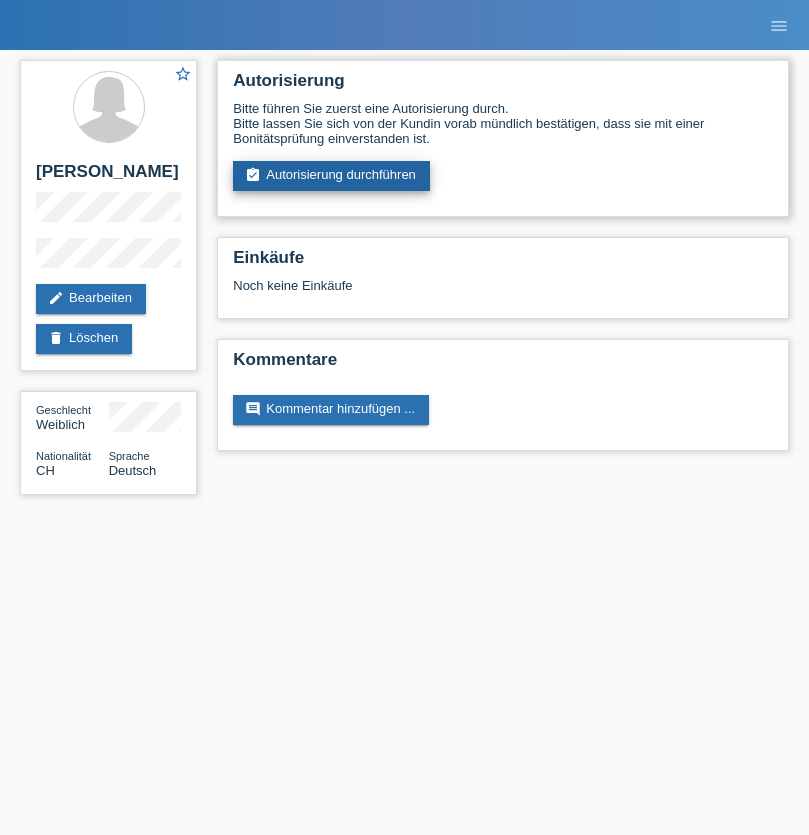 click on "assignment_turned_in  Autorisierung durchführen" at bounding box center [331, 176] 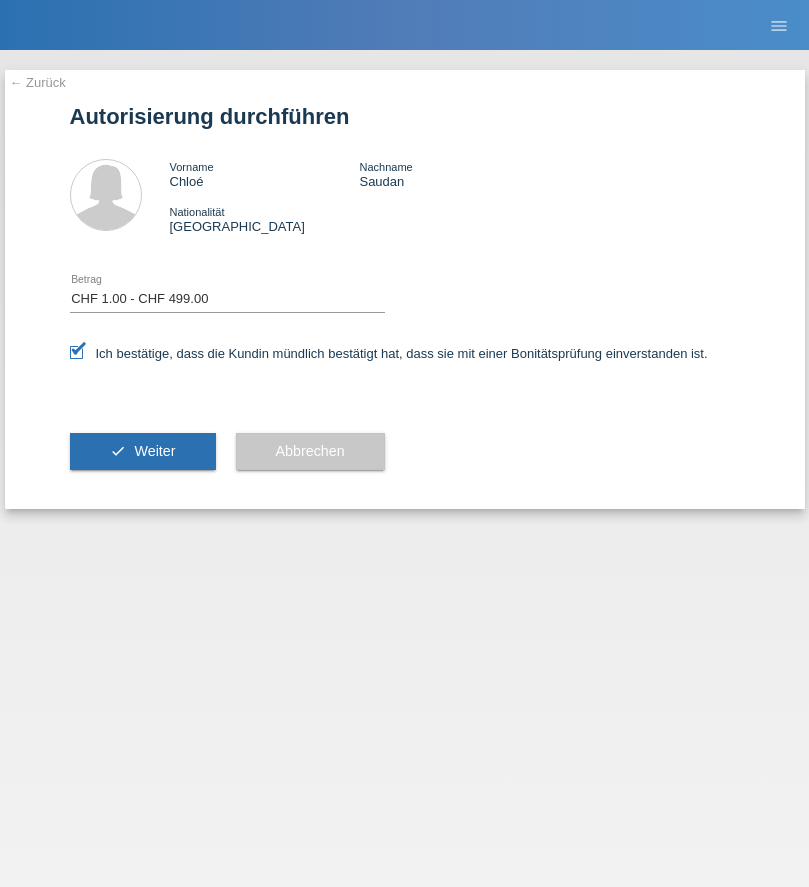 select on "1" 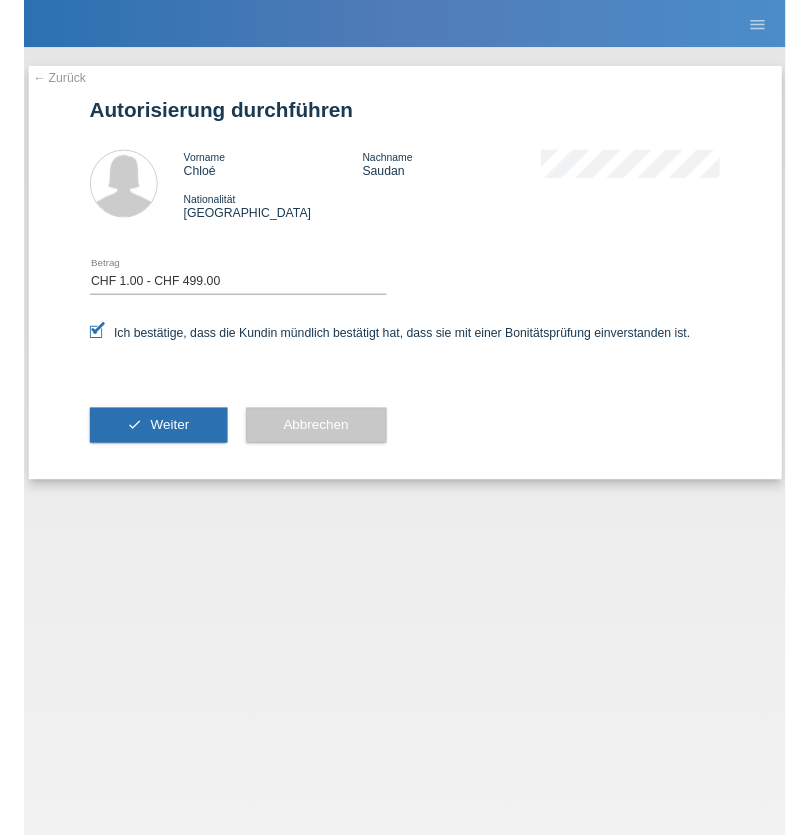 scroll, scrollTop: 0, scrollLeft: 0, axis: both 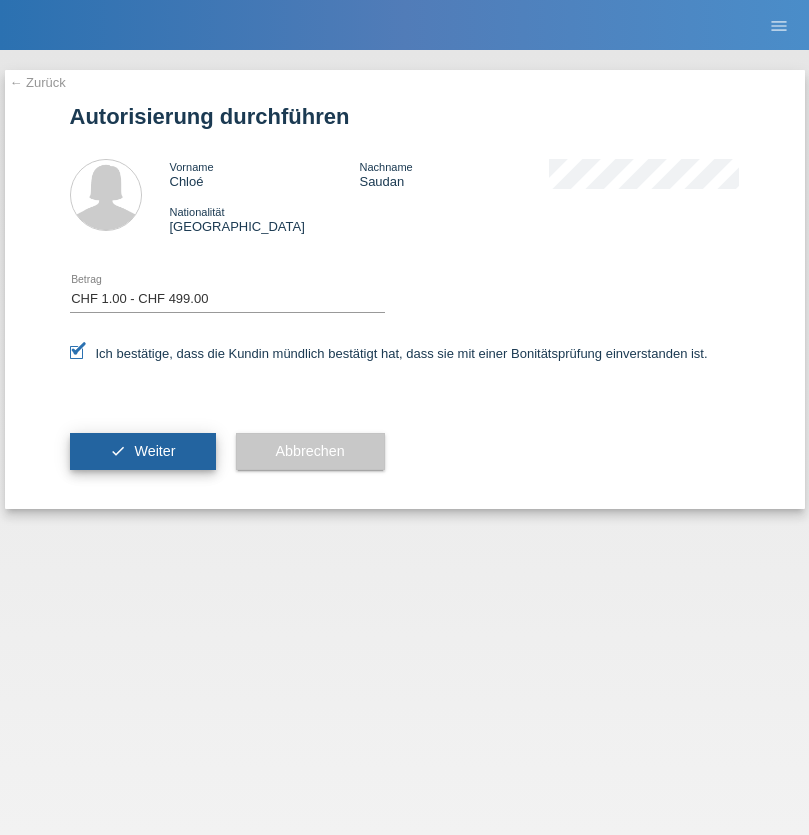 click on "Weiter" at bounding box center (154, 451) 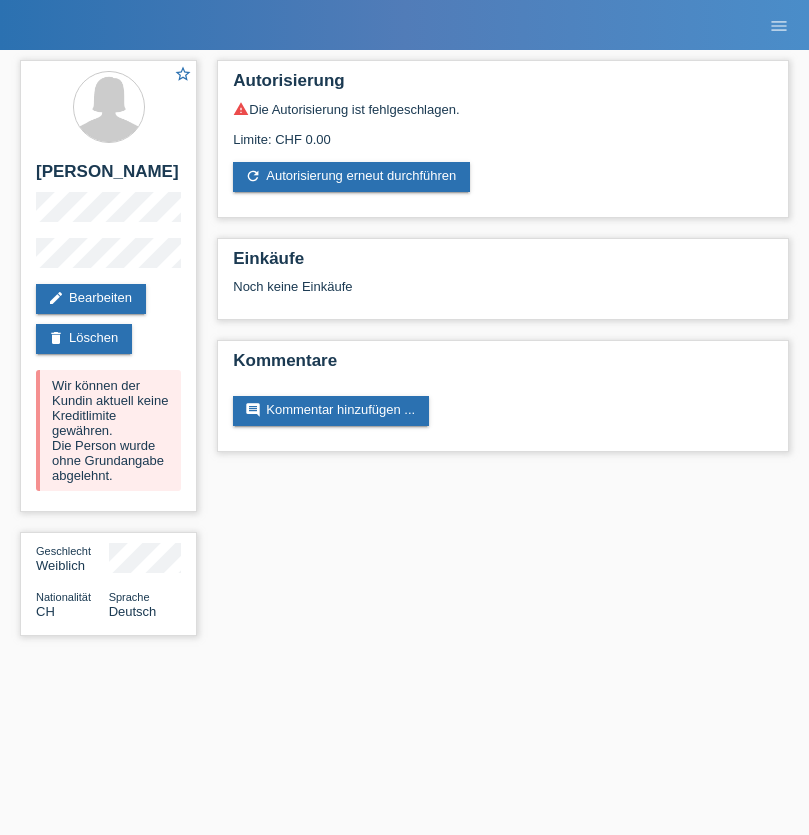 scroll, scrollTop: 0, scrollLeft: 0, axis: both 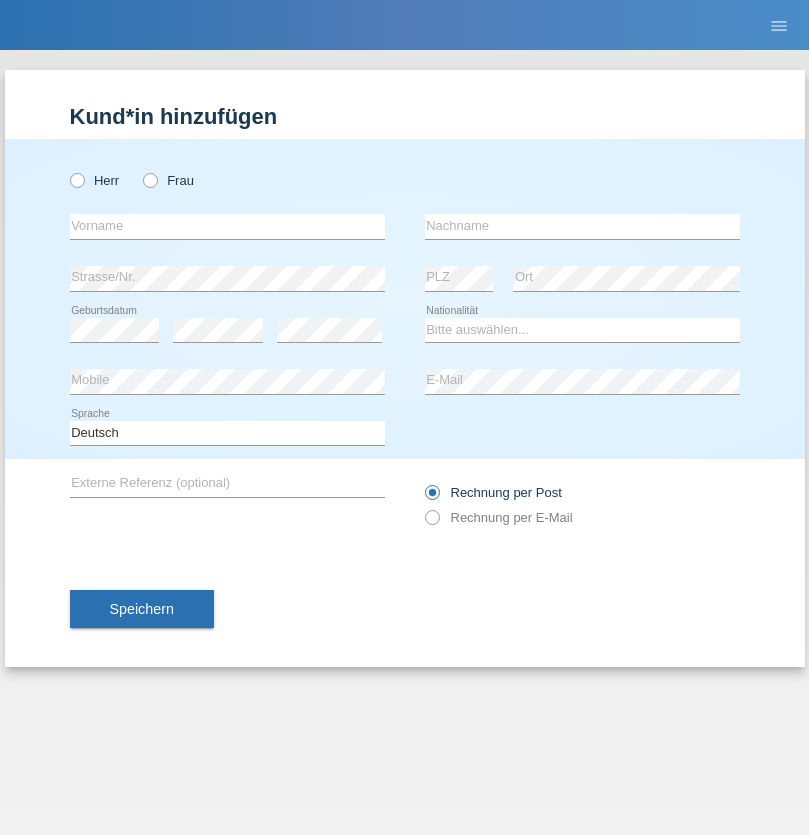 radio on "true" 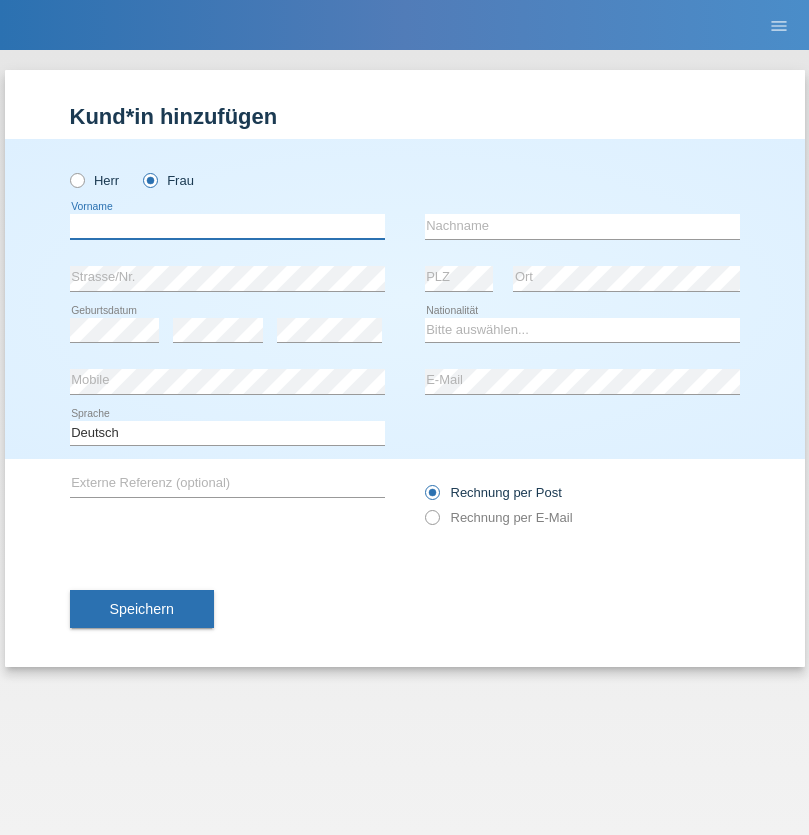 click at bounding box center (227, 226) 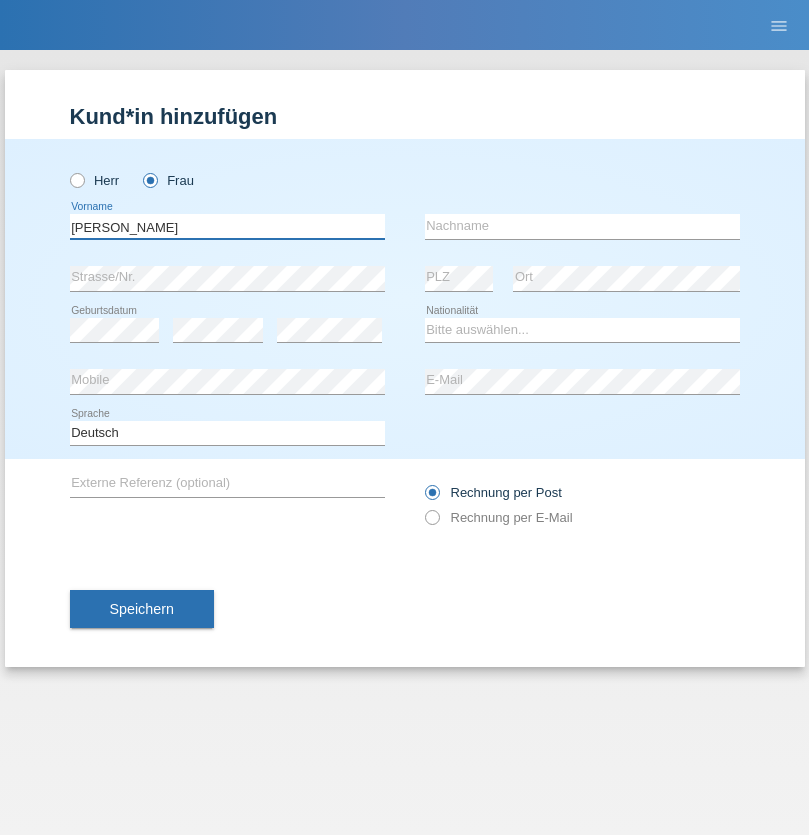 type on "Alberto" 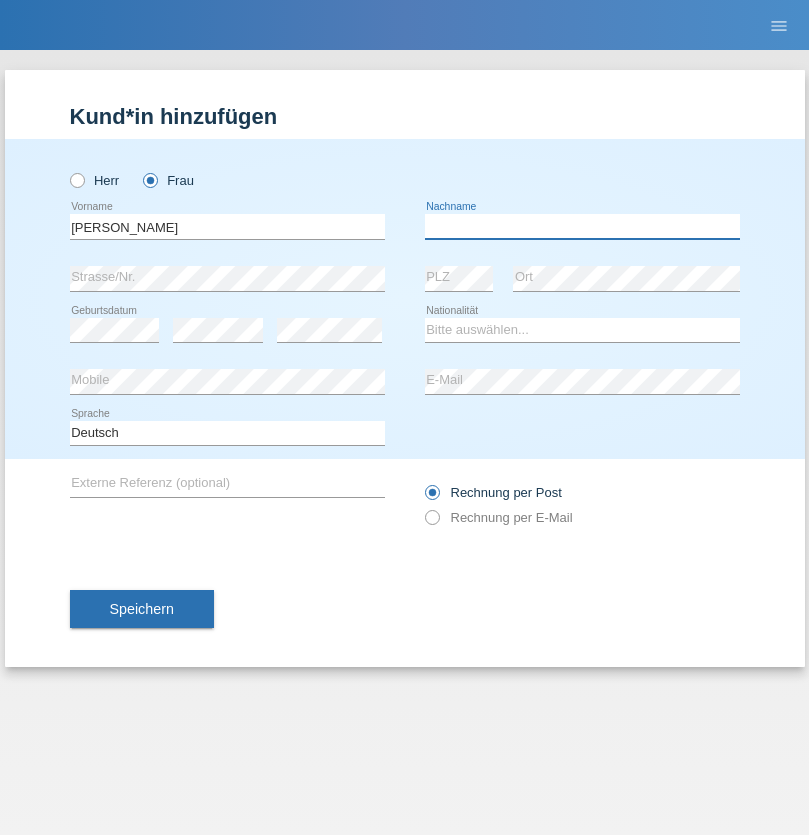 click at bounding box center (582, 226) 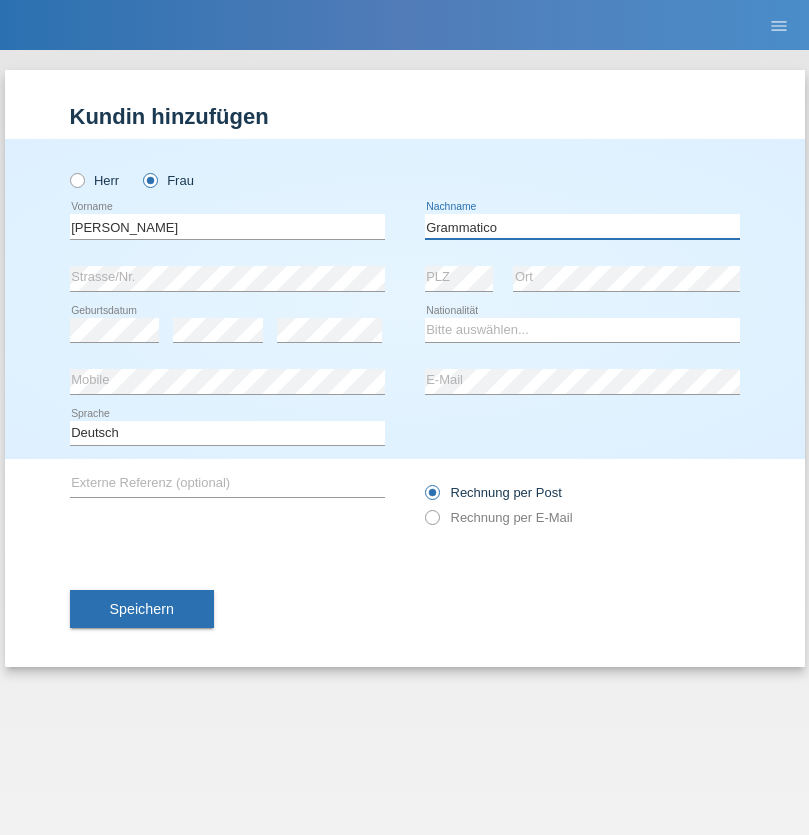 type on "Grammatico" 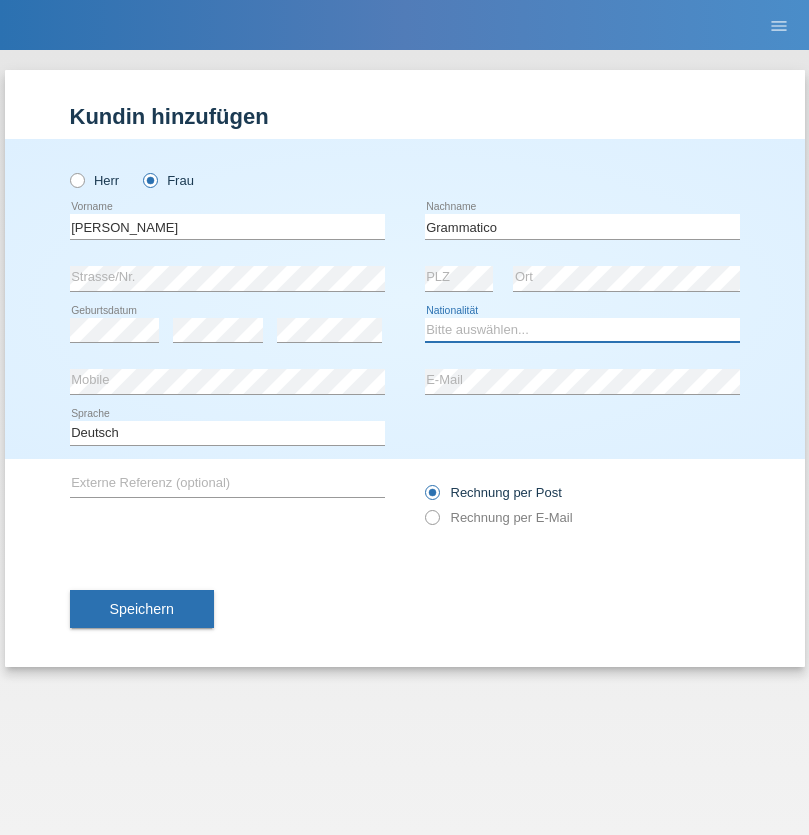 select on "CH" 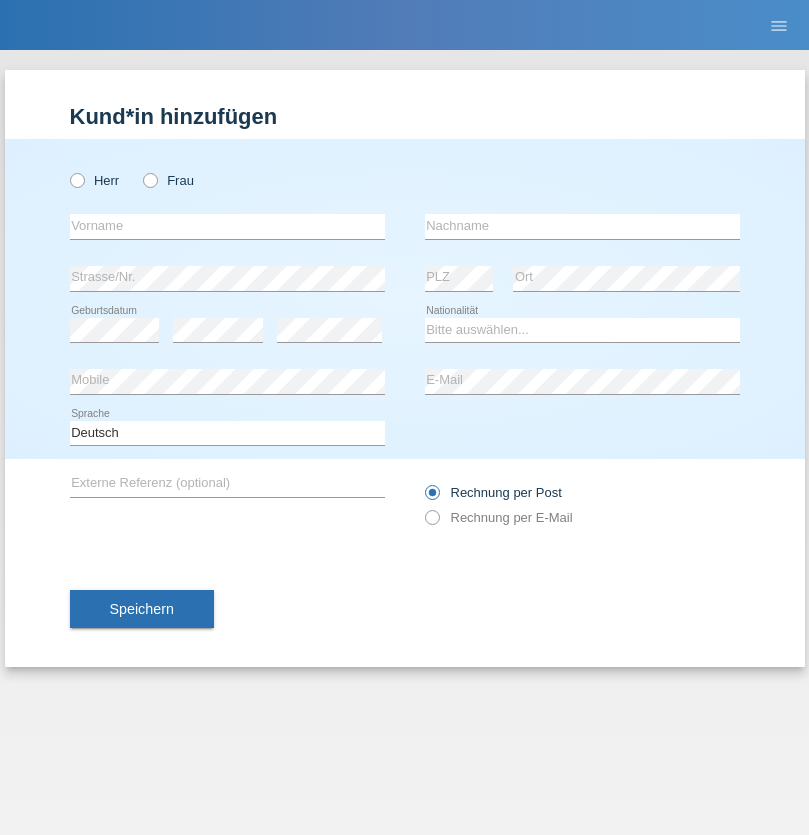 scroll, scrollTop: 0, scrollLeft: 0, axis: both 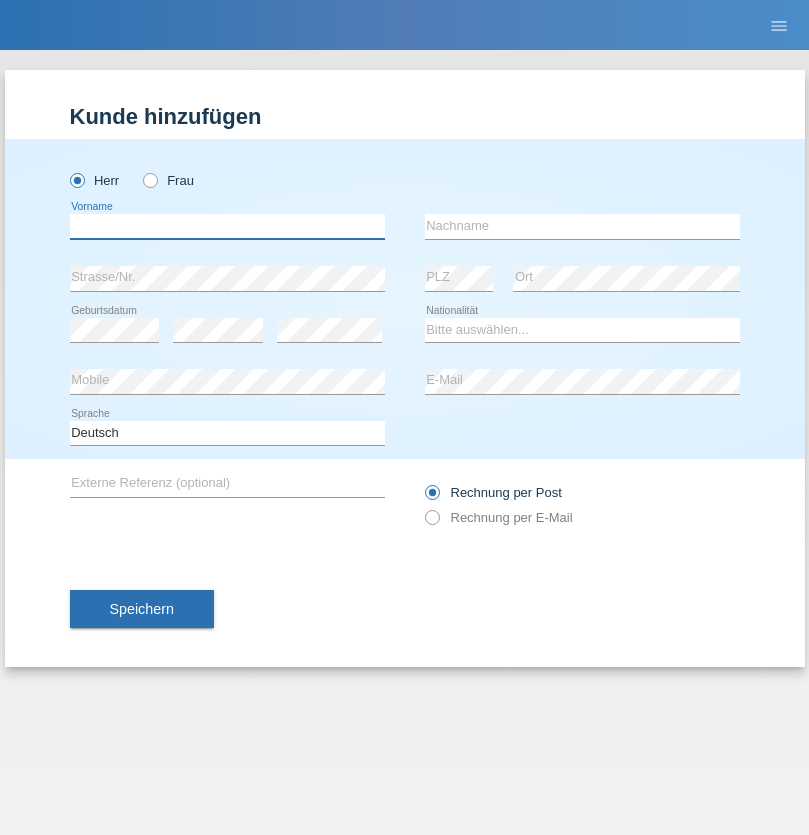 click at bounding box center (227, 226) 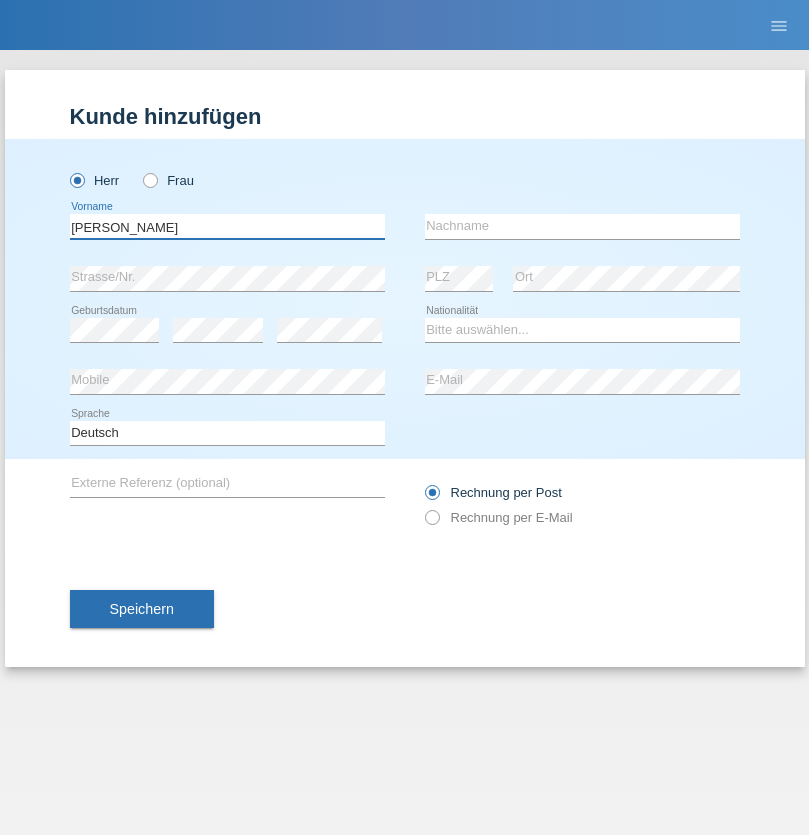 type on "Ivo" 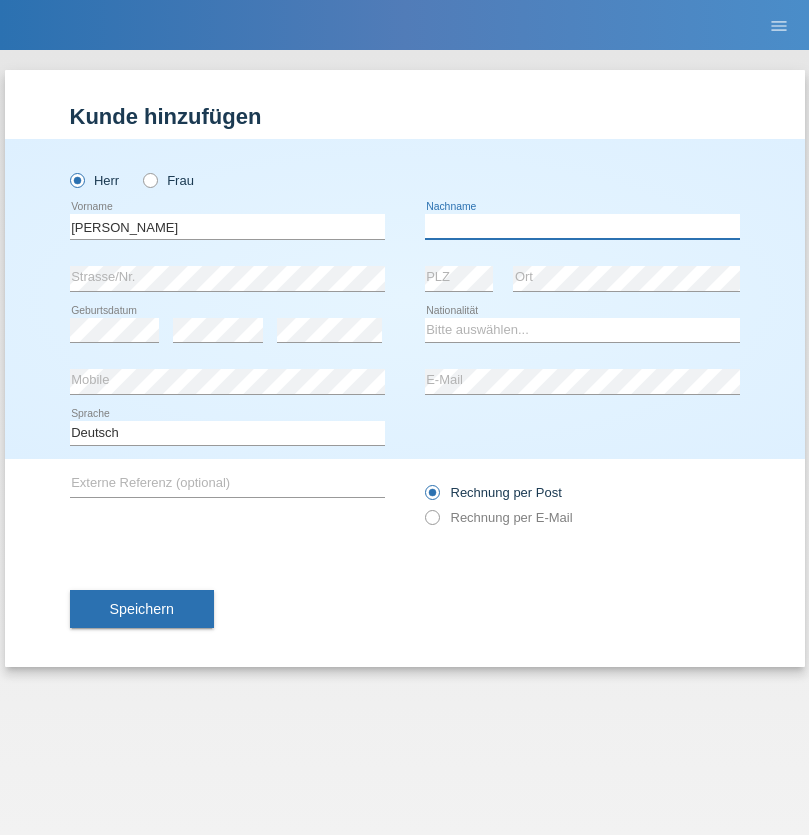 click at bounding box center [582, 226] 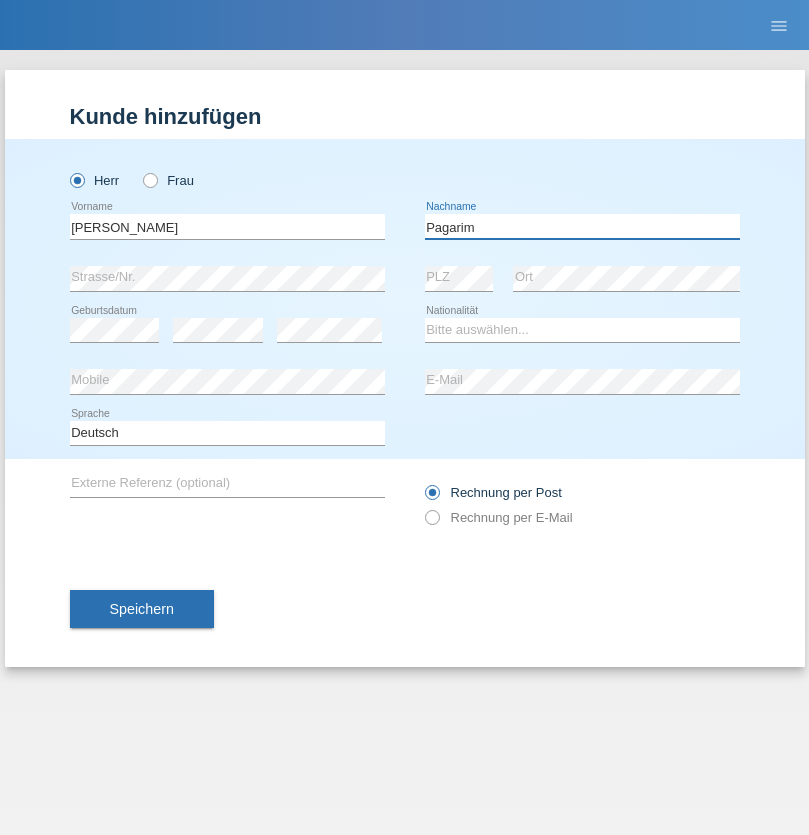 type on "Pagarim" 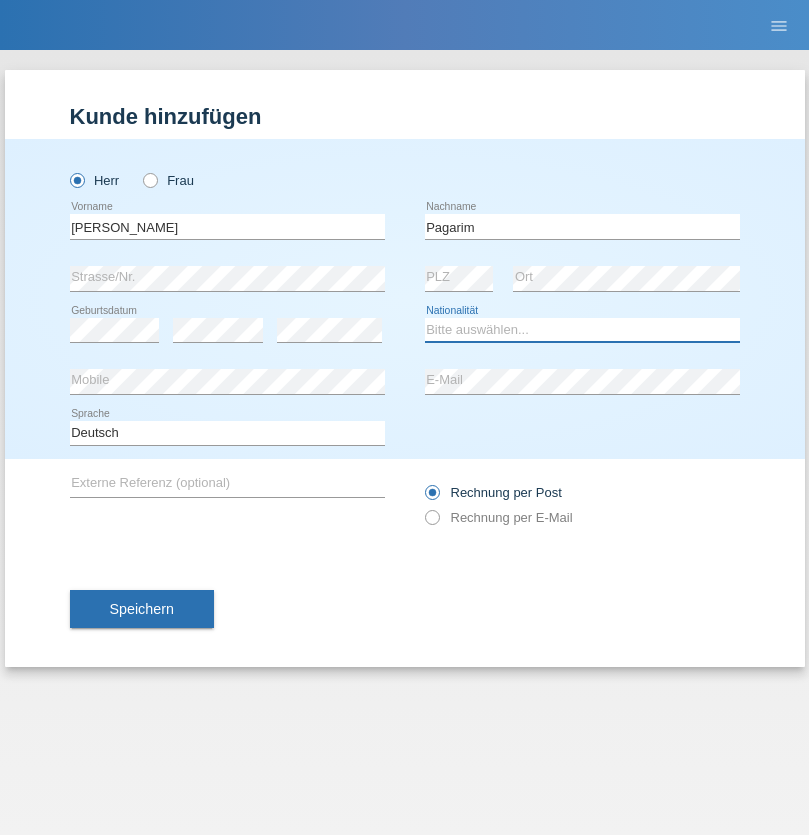 select on "CH" 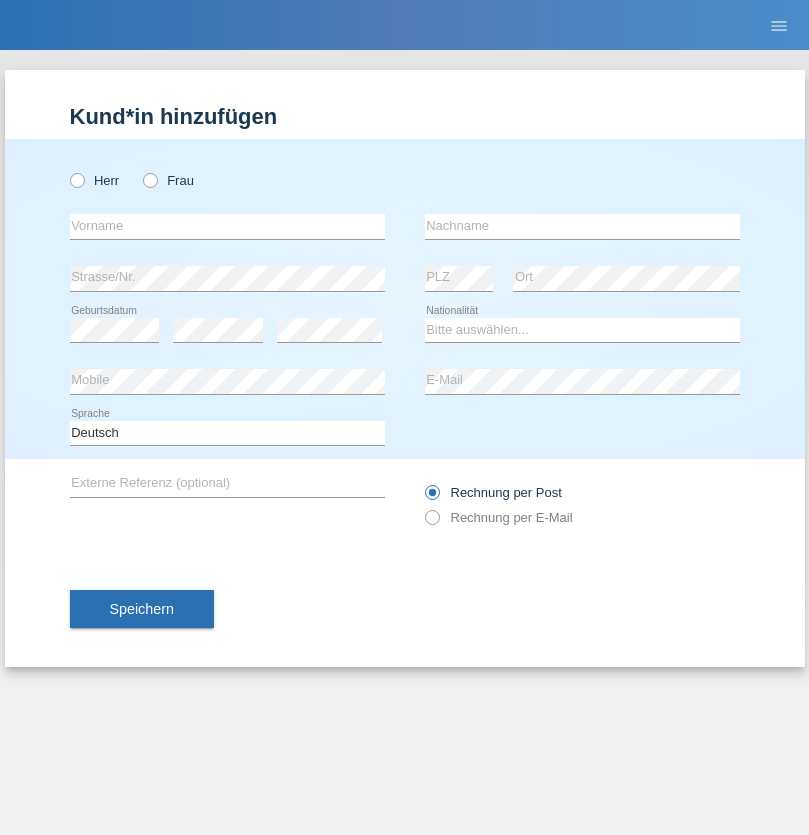 scroll, scrollTop: 0, scrollLeft: 0, axis: both 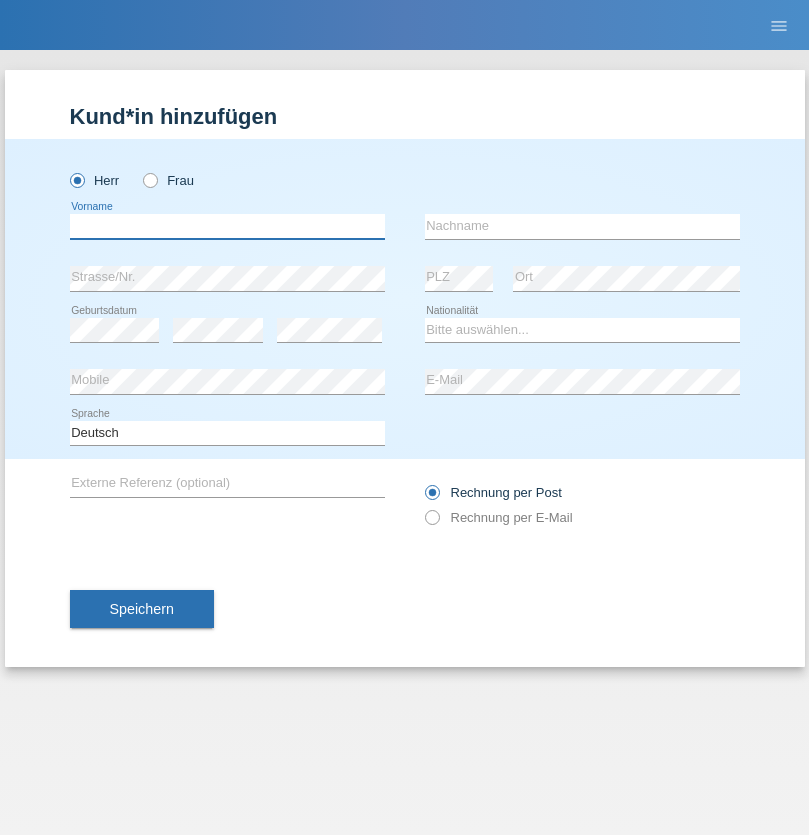 click at bounding box center (227, 226) 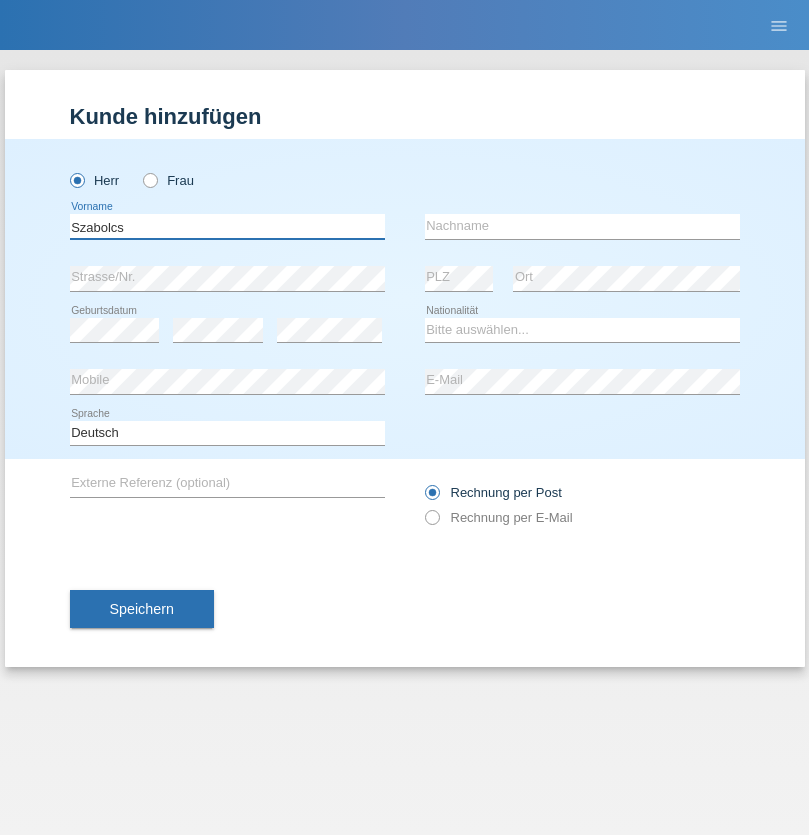 type on "Szabolcs" 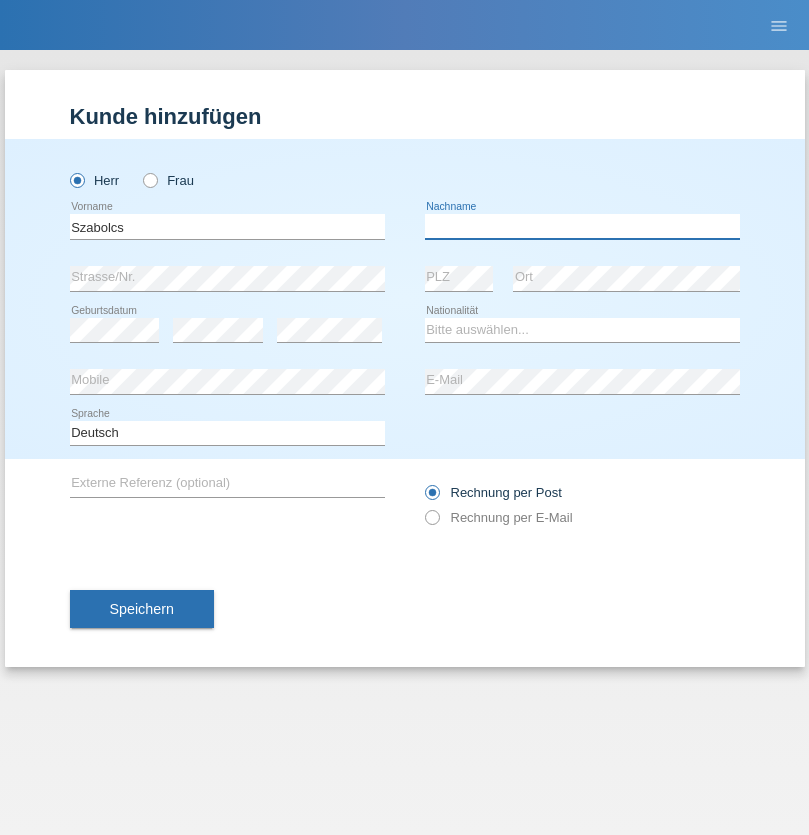 click at bounding box center (582, 226) 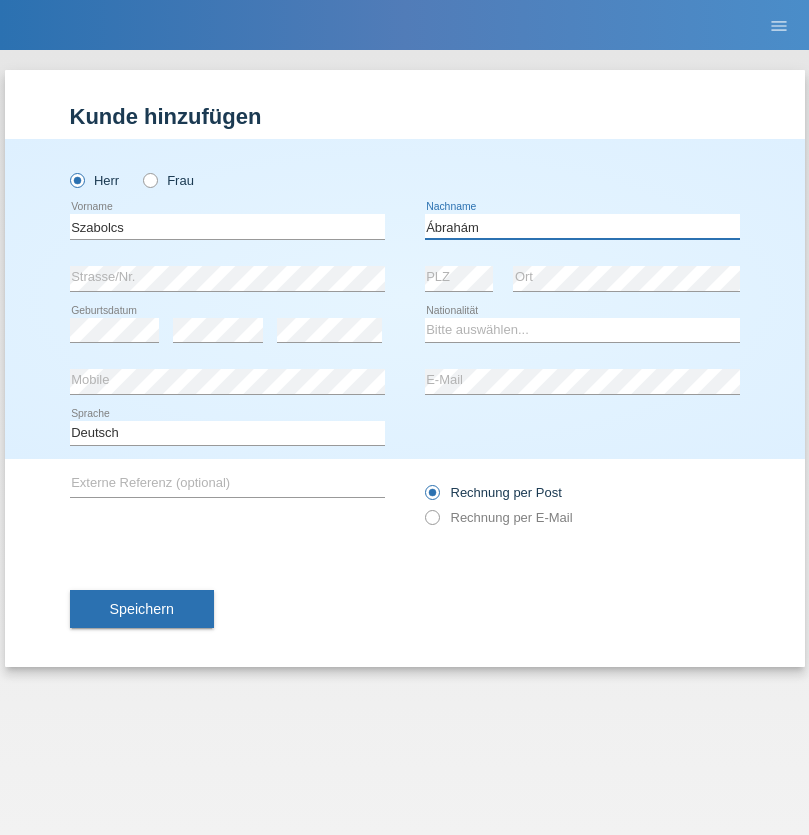 type on "Ábrahám" 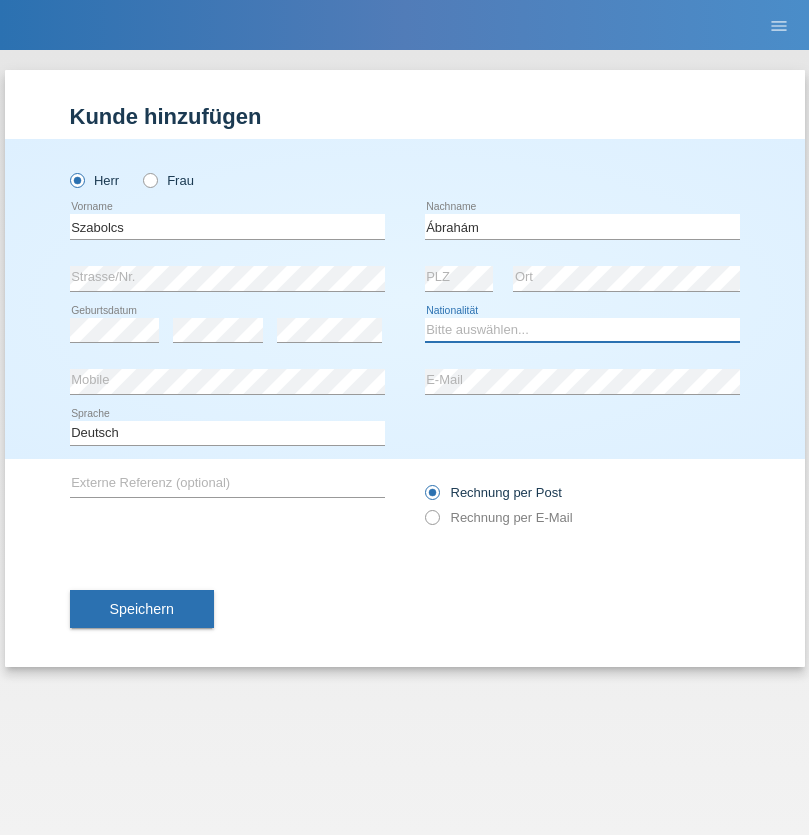 select on "HU" 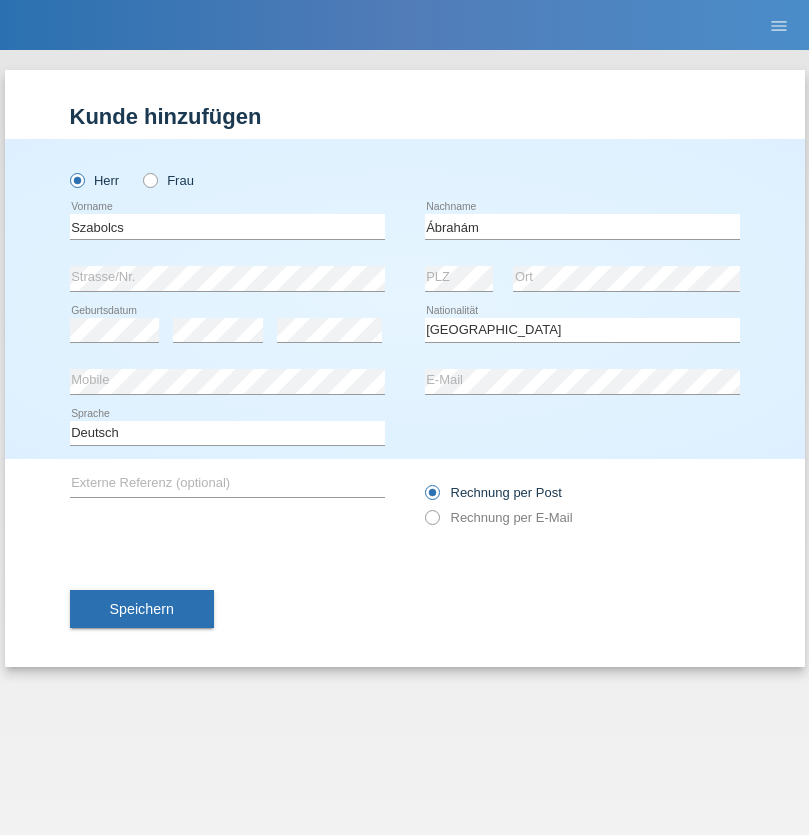 select on "C" 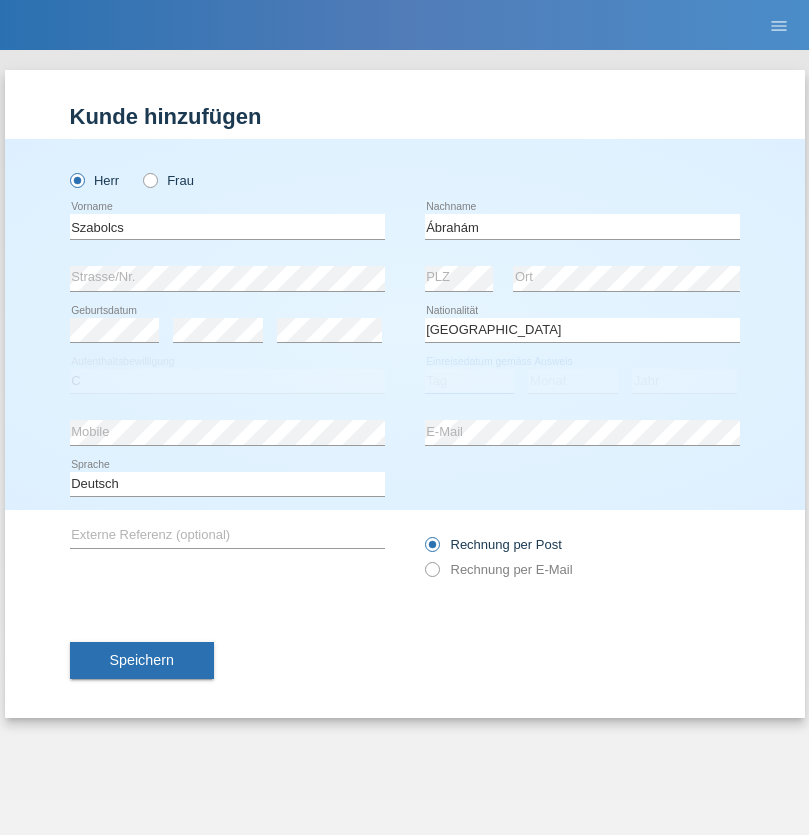select on "09" 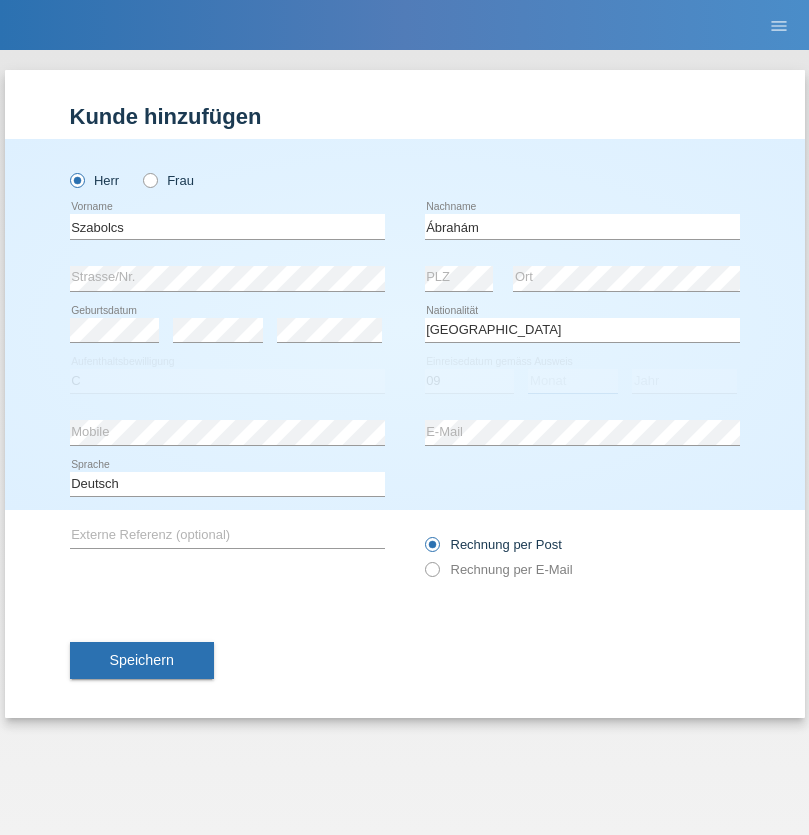 select on "12" 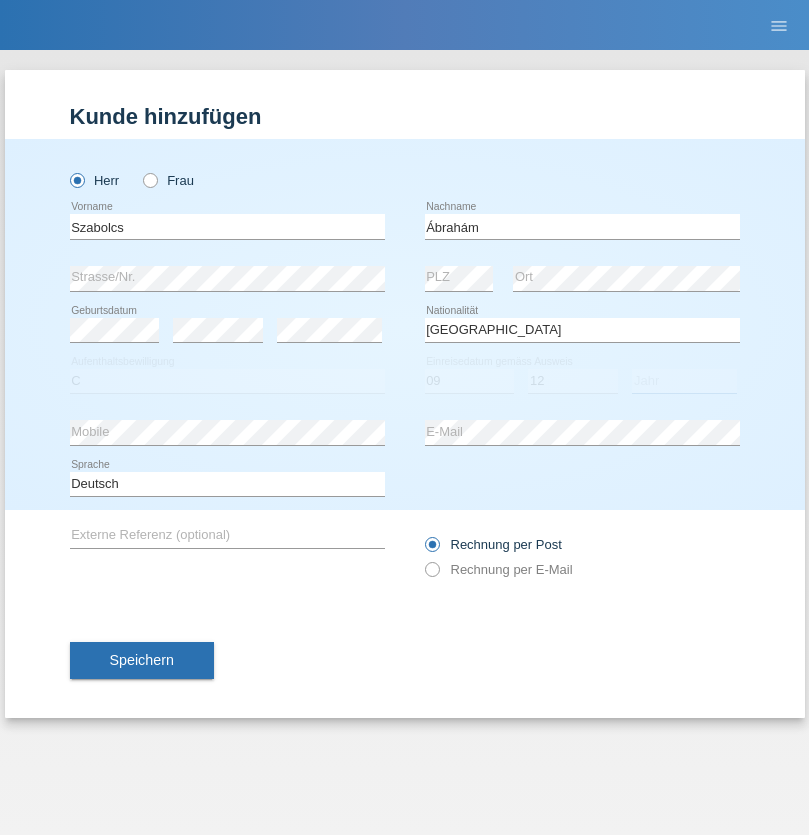 select on "2021" 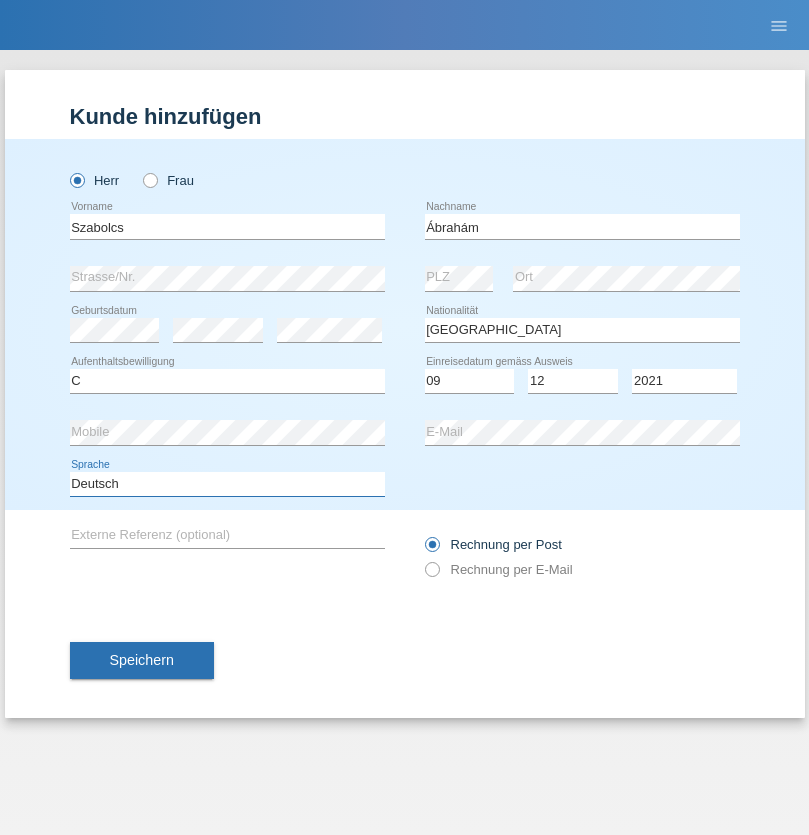 select on "en" 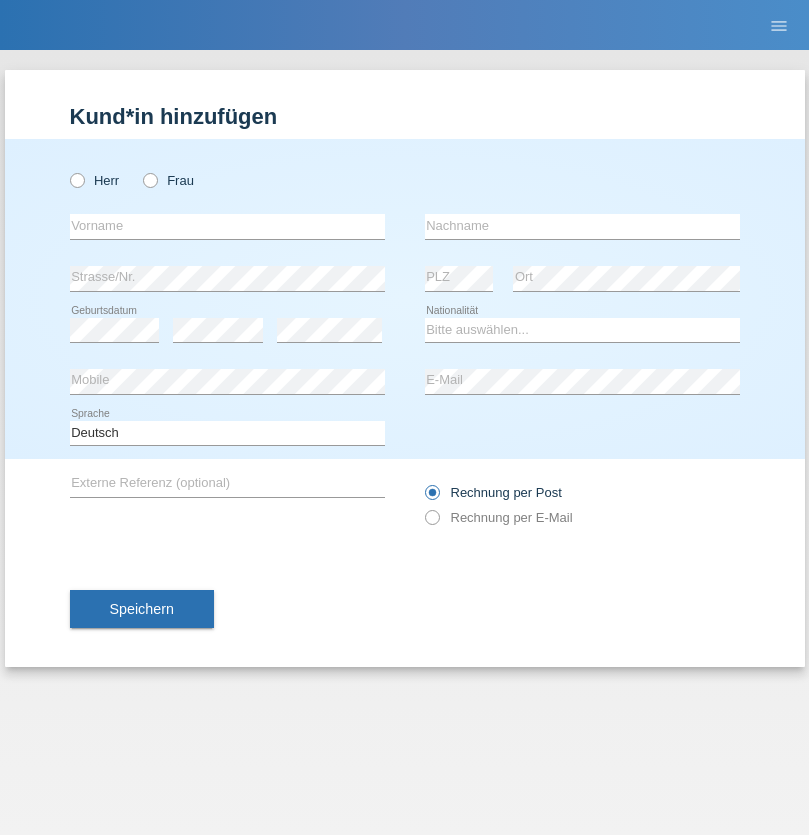 scroll, scrollTop: 0, scrollLeft: 0, axis: both 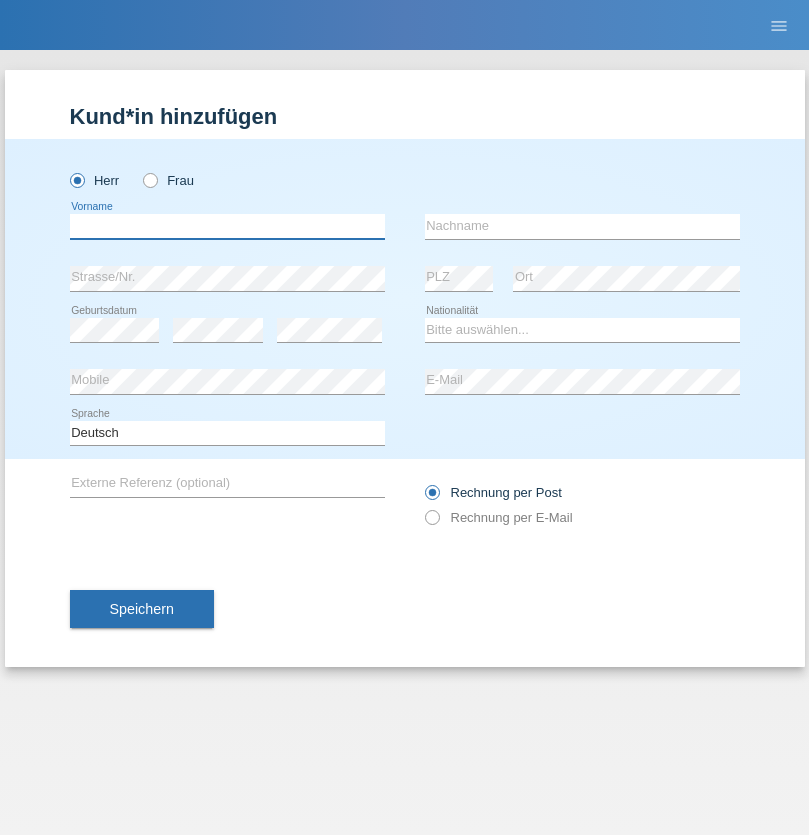 click at bounding box center [227, 226] 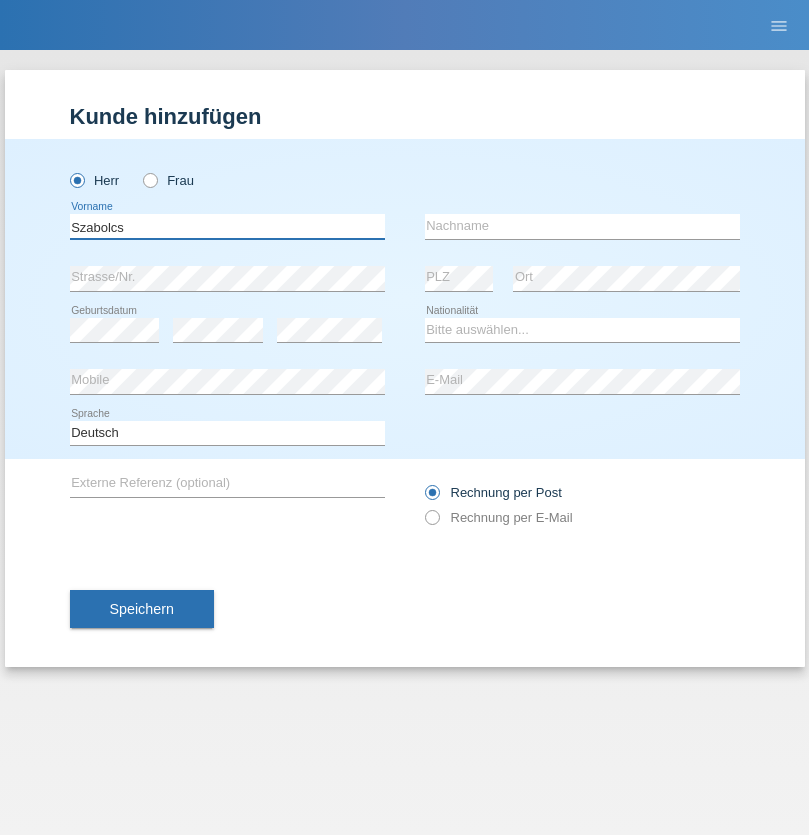 type on "Szabolcs" 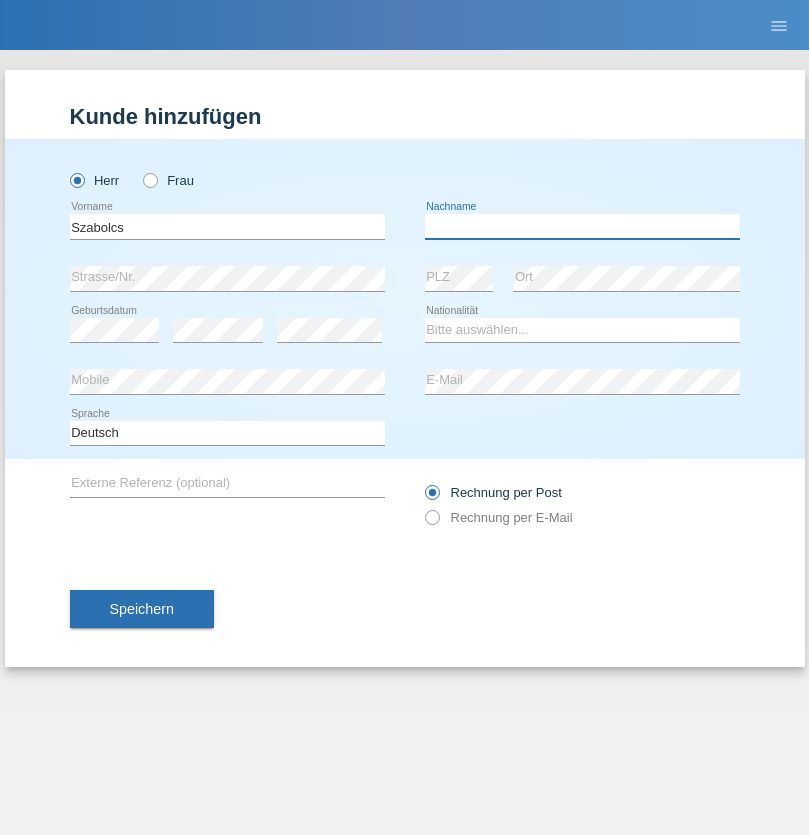 click at bounding box center [582, 226] 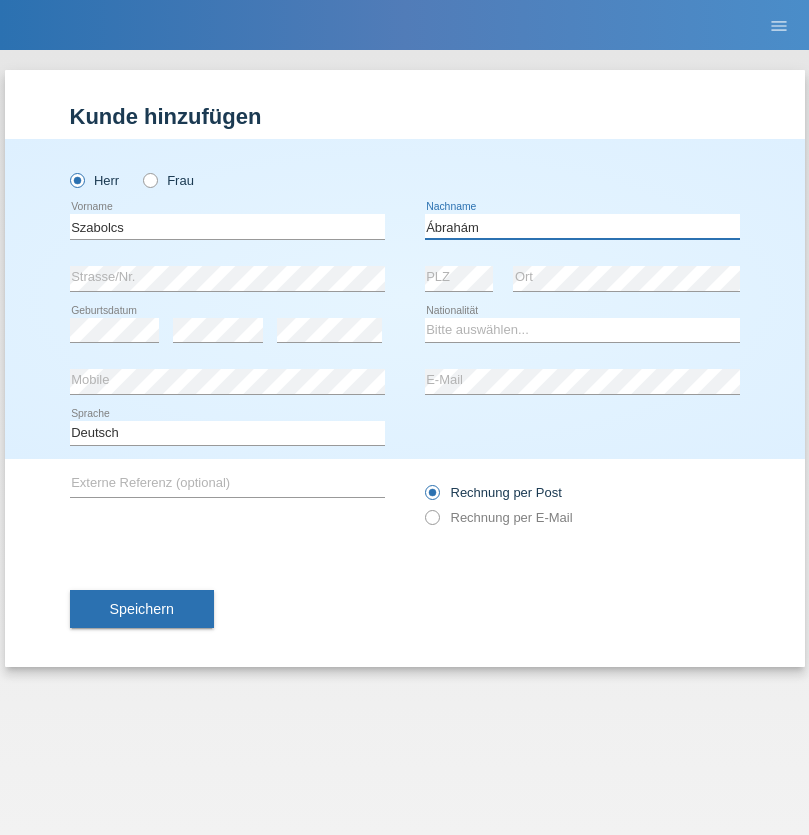 type on "Ábrahám" 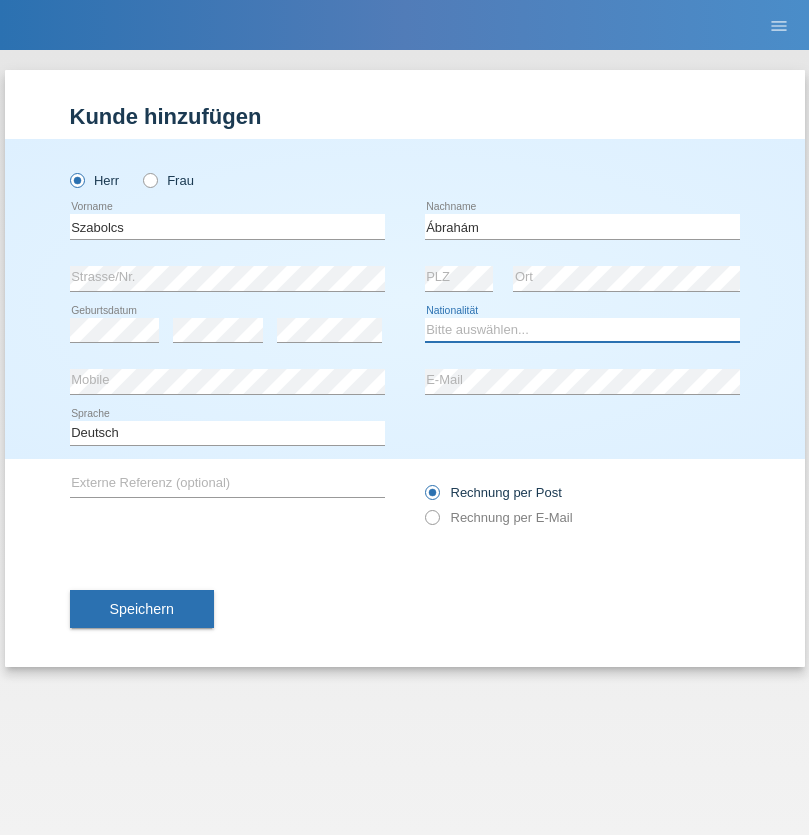 select on "HU" 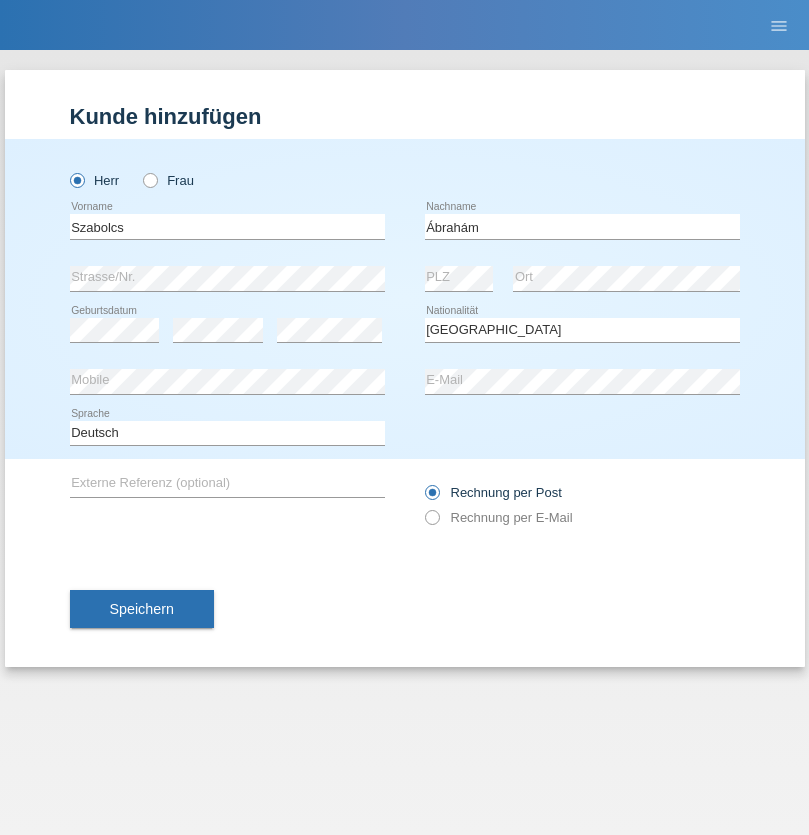 select on "C" 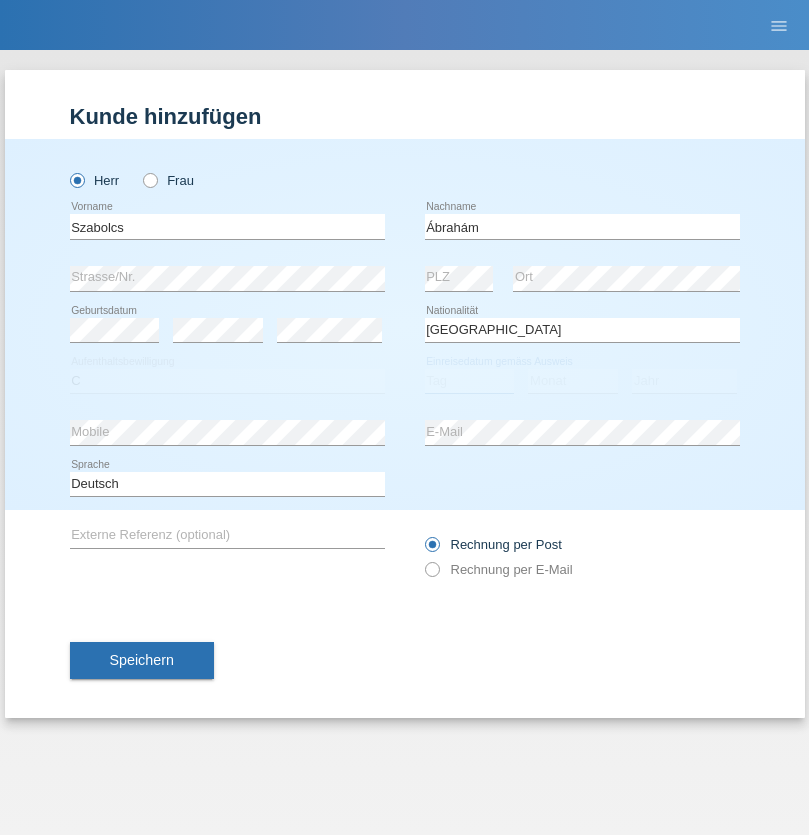 select on "09" 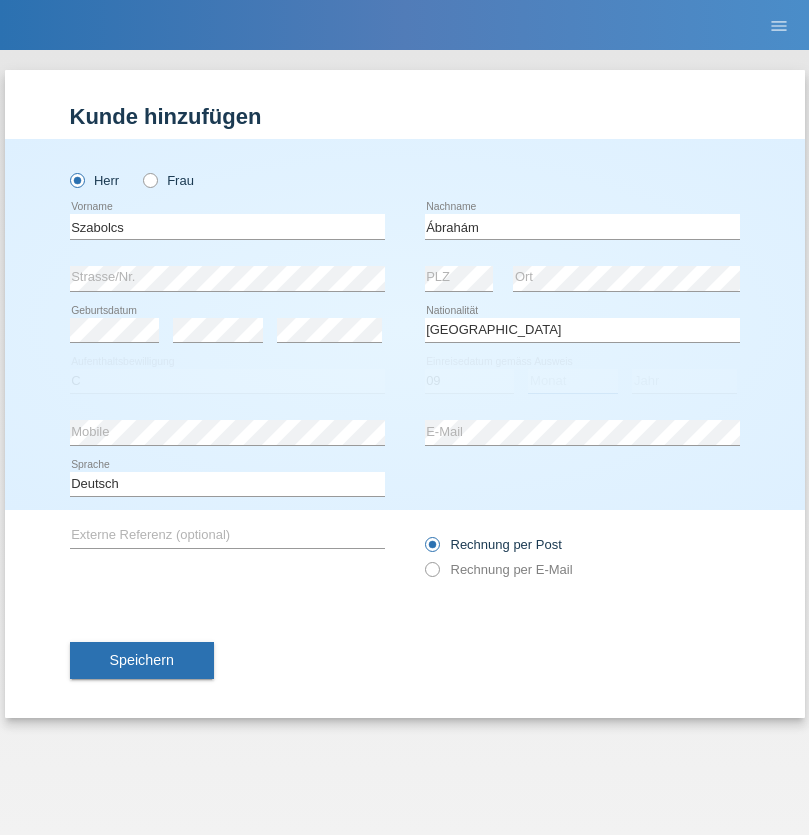 select on "12" 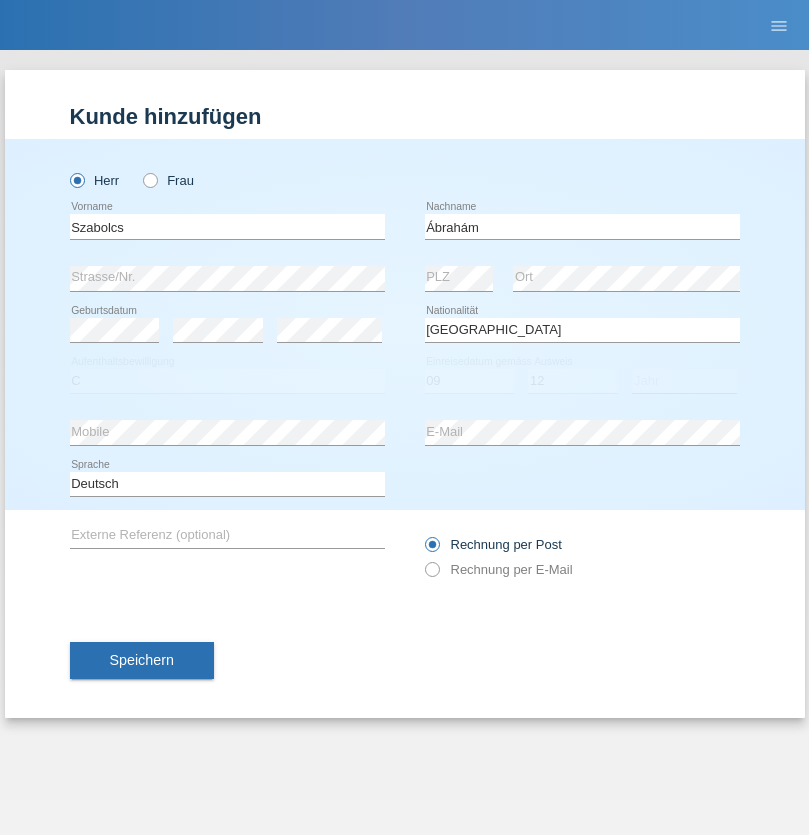 select on "2021" 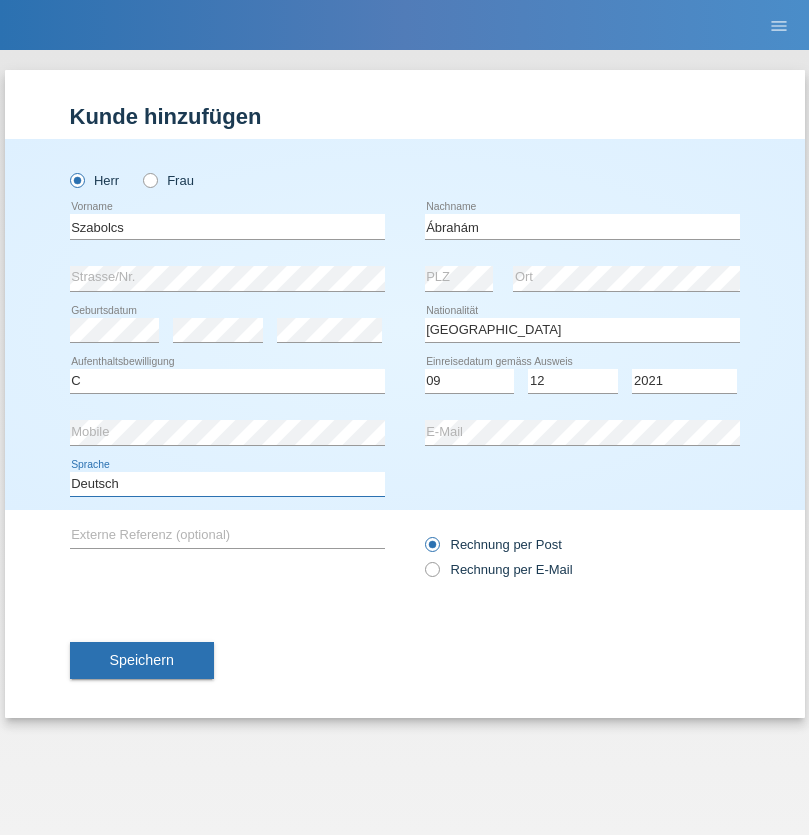select on "en" 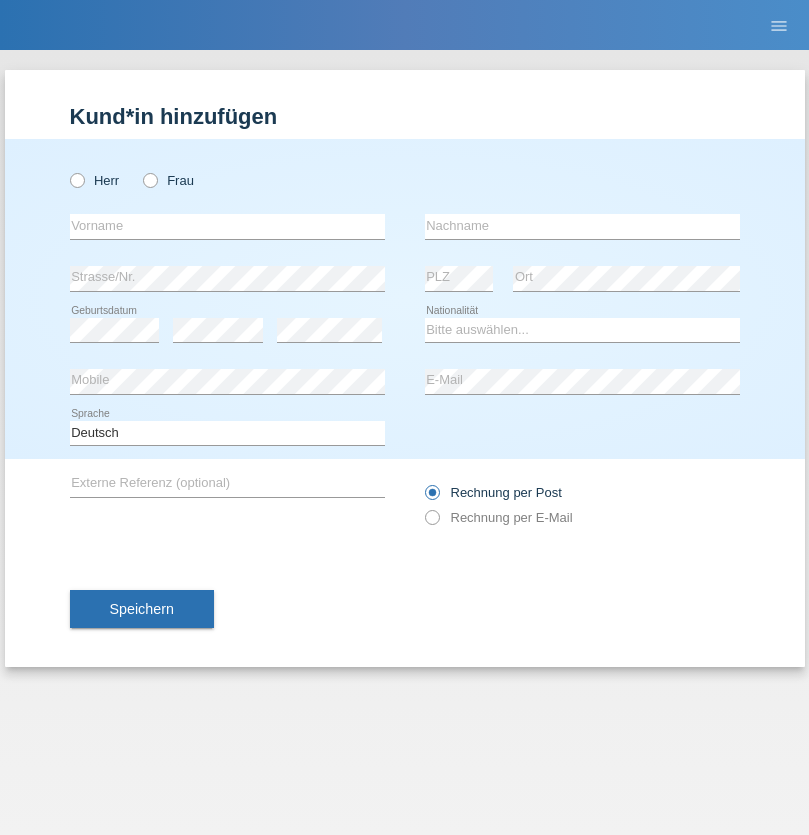 scroll, scrollTop: 0, scrollLeft: 0, axis: both 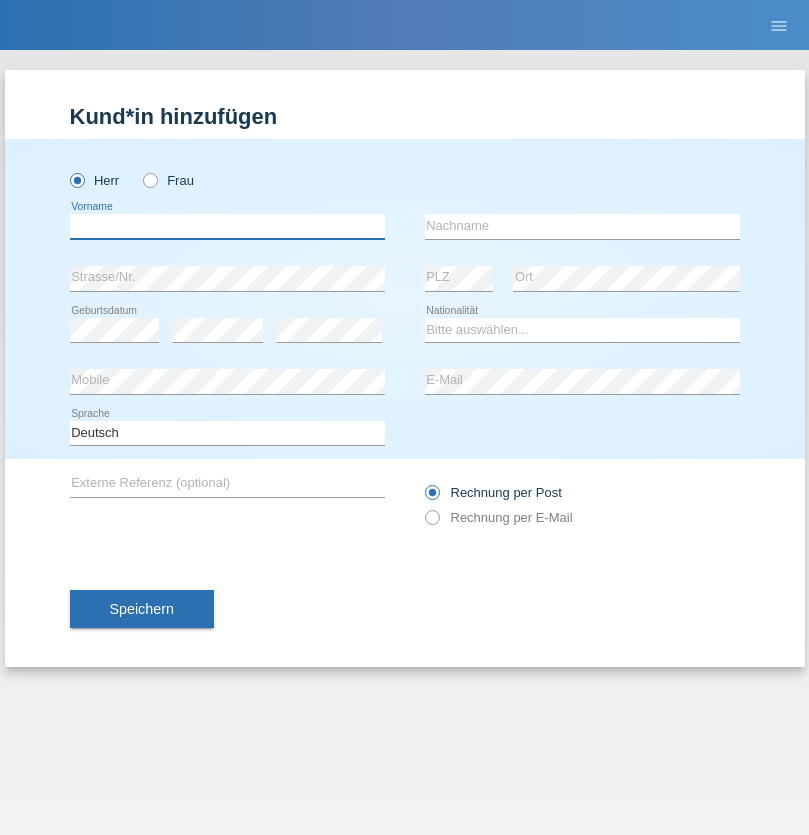 click at bounding box center [227, 226] 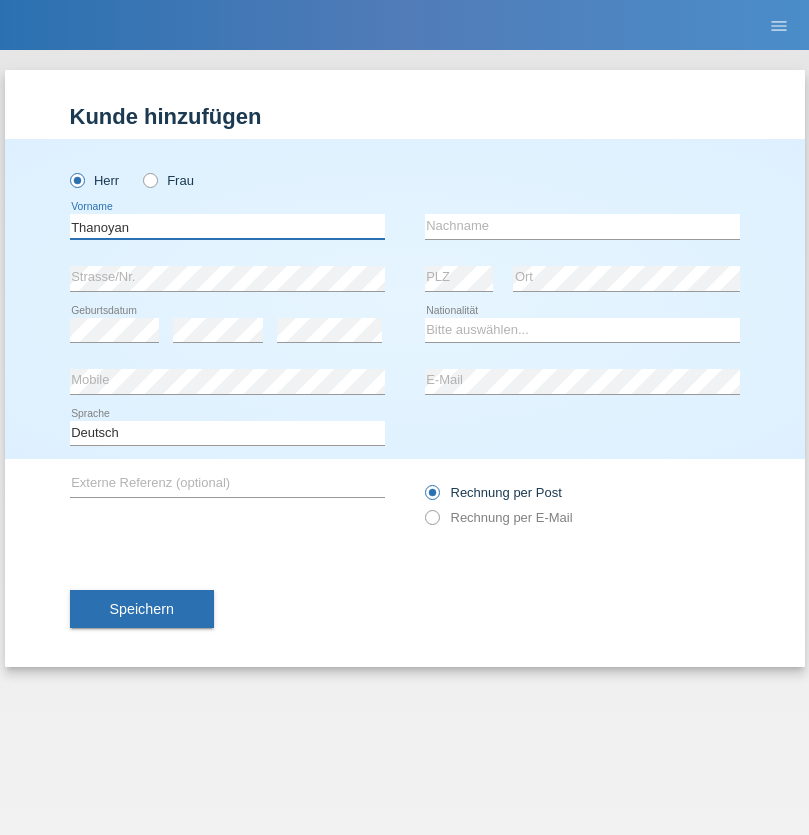 type on "Thanoyan" 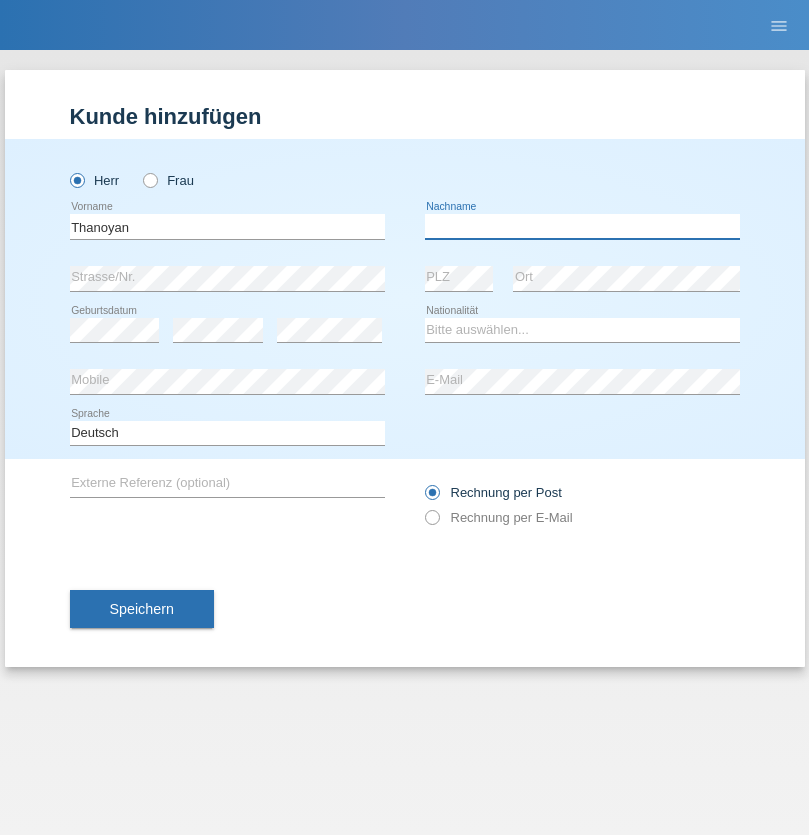 click at bounding box center [582, 226] 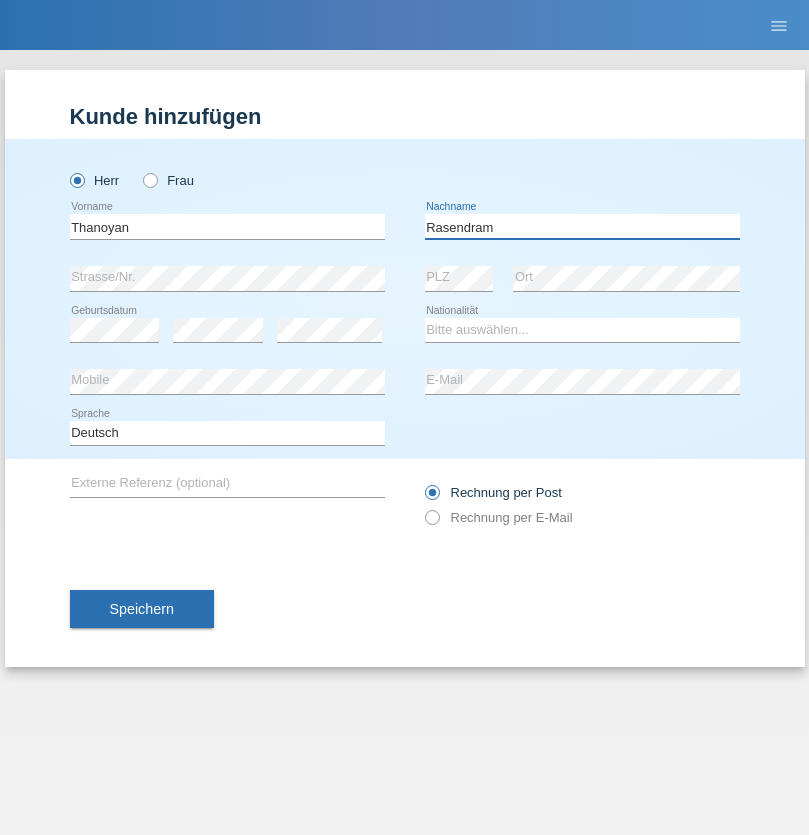 type on "Rasendram" 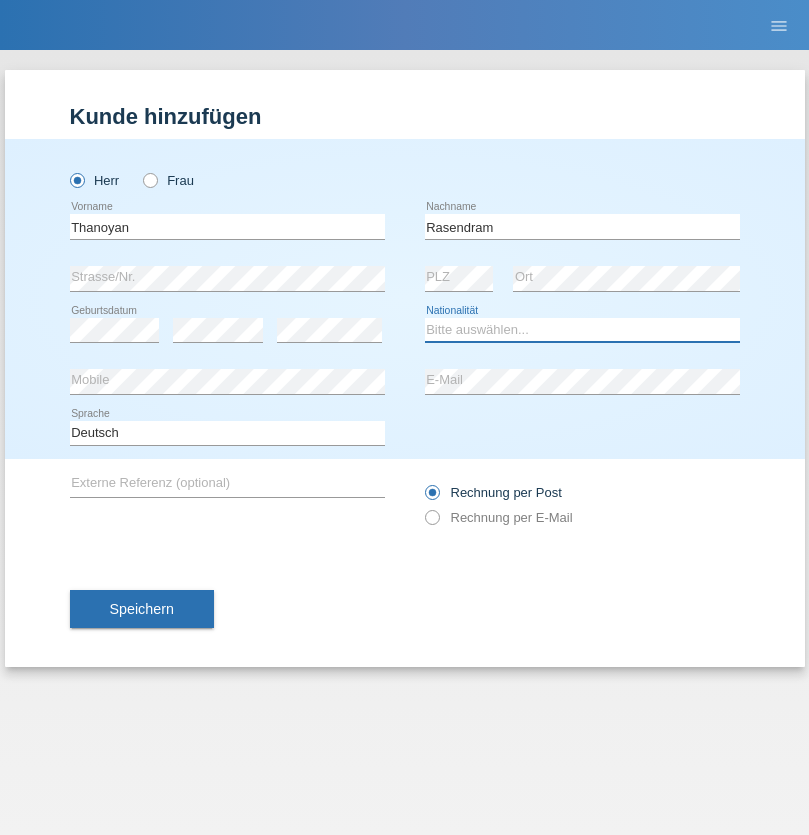 select on "LK" 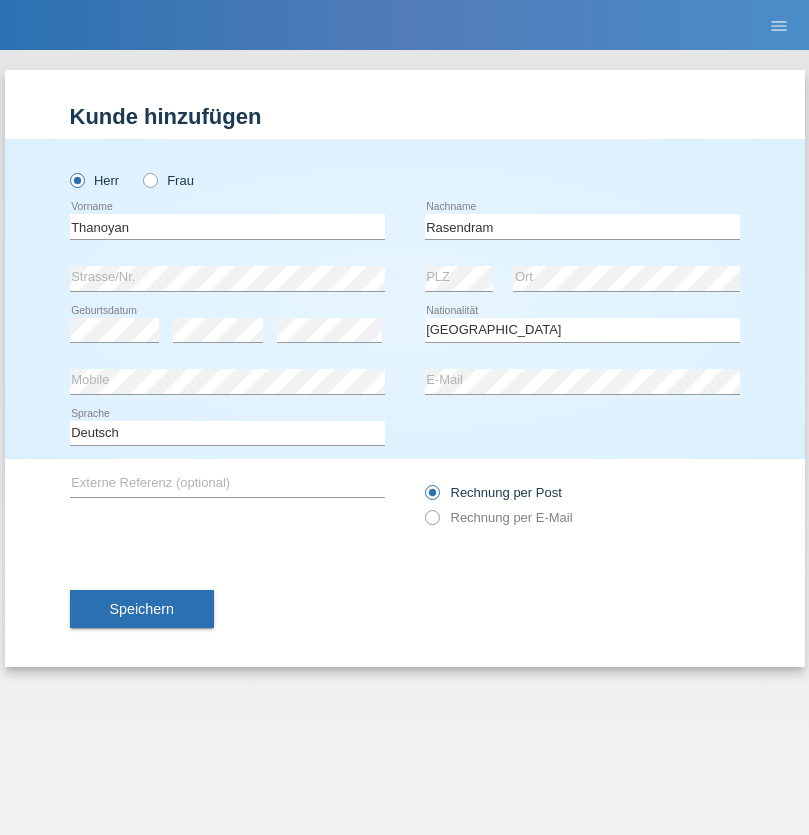 select on "C" 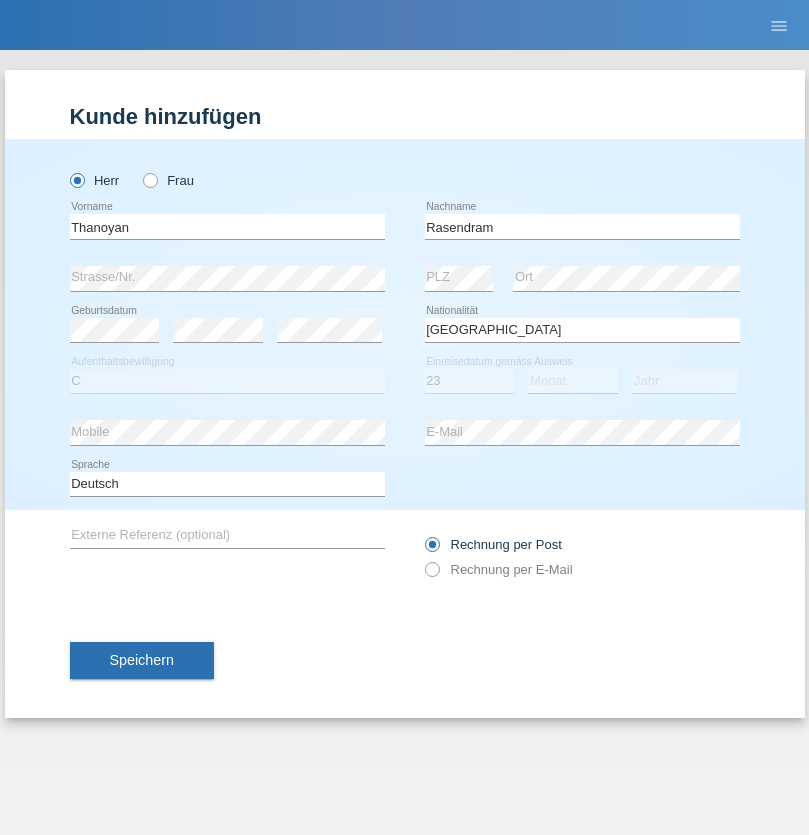 select on "02" 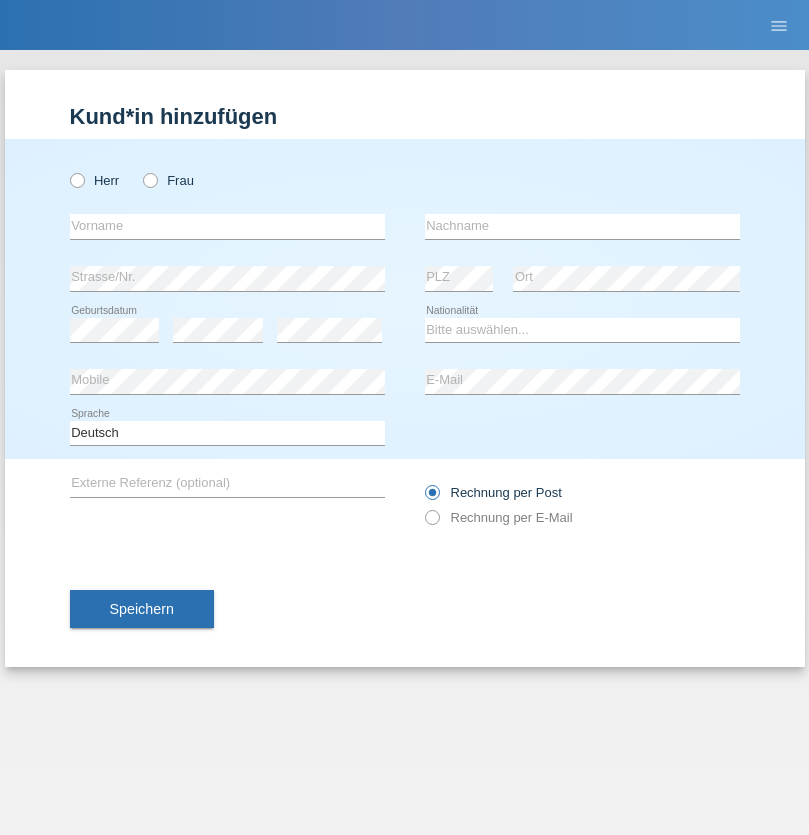 scroll, scrollTop: 0, scrollLeft: 0, axis: both 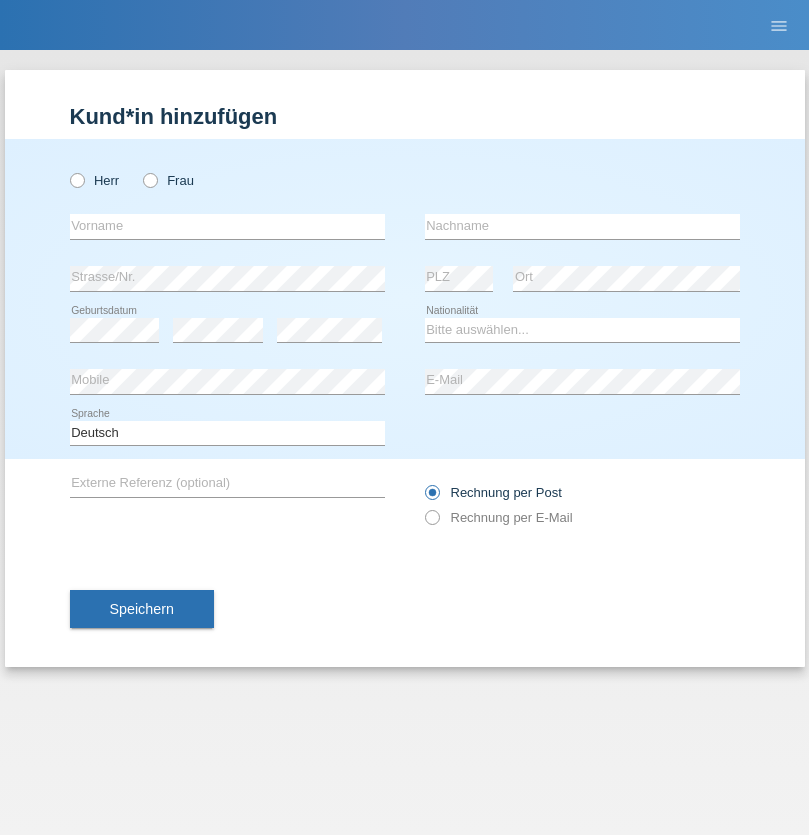 radio on "true" 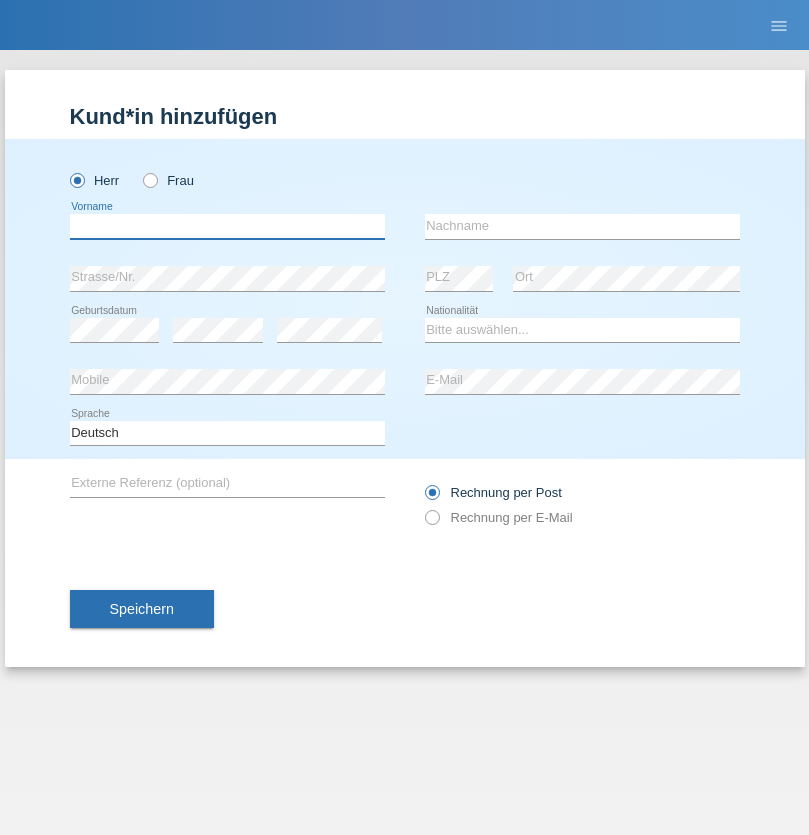 click at bounding box center (227, 226) 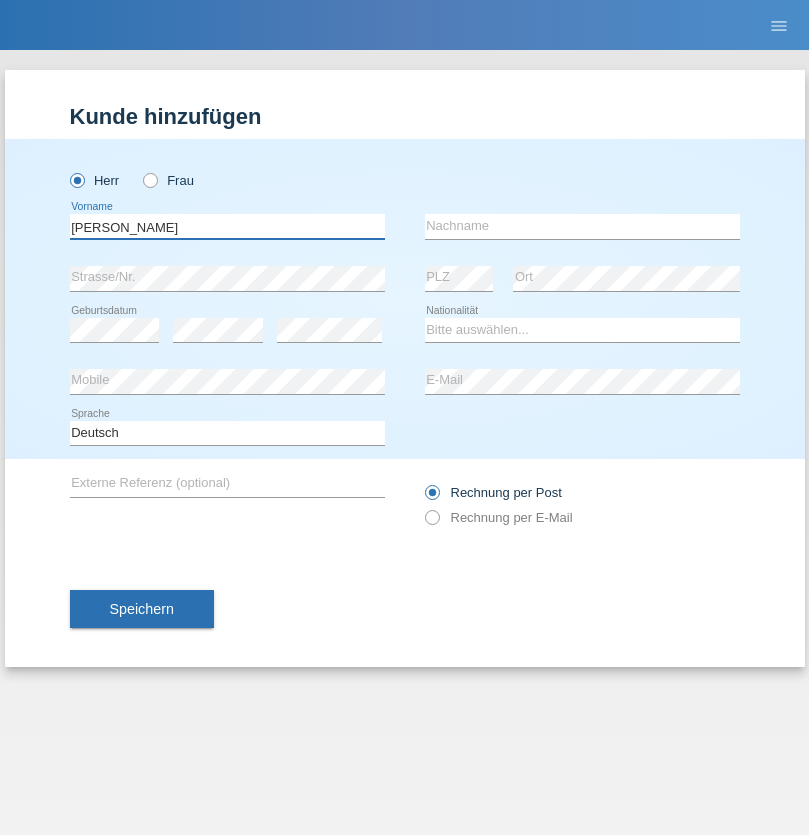 type on "[PERSON_NAME]" 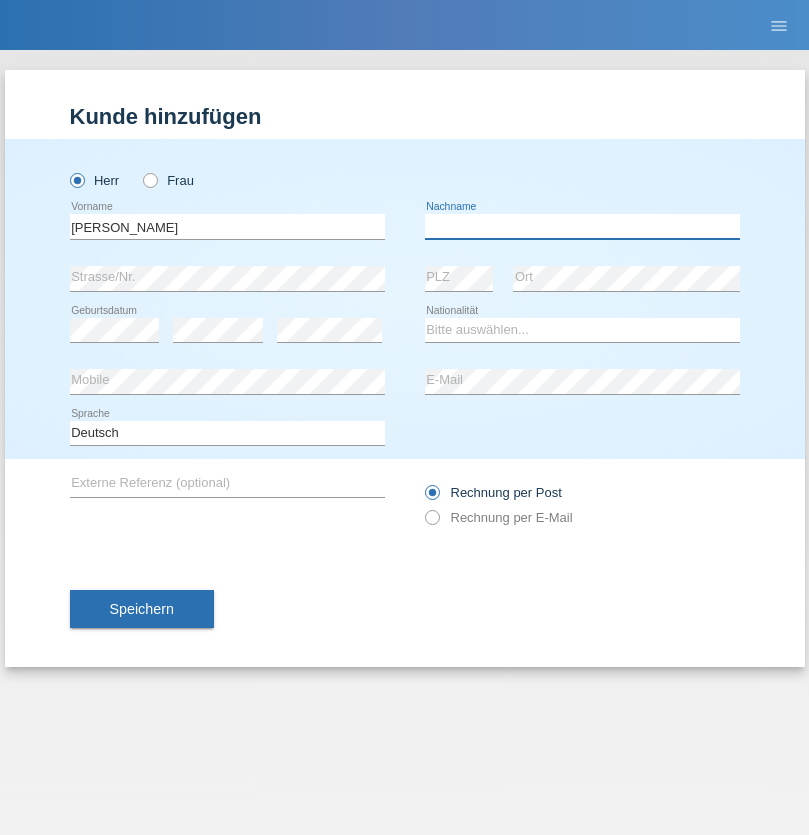 click at bounding box center [582, 226] 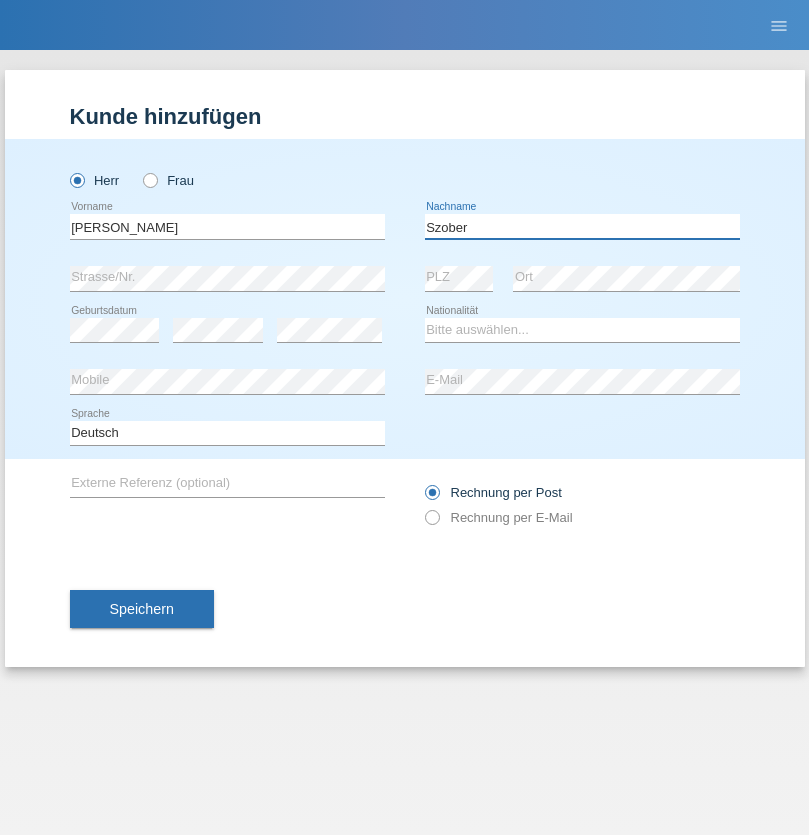 type on "Szober" 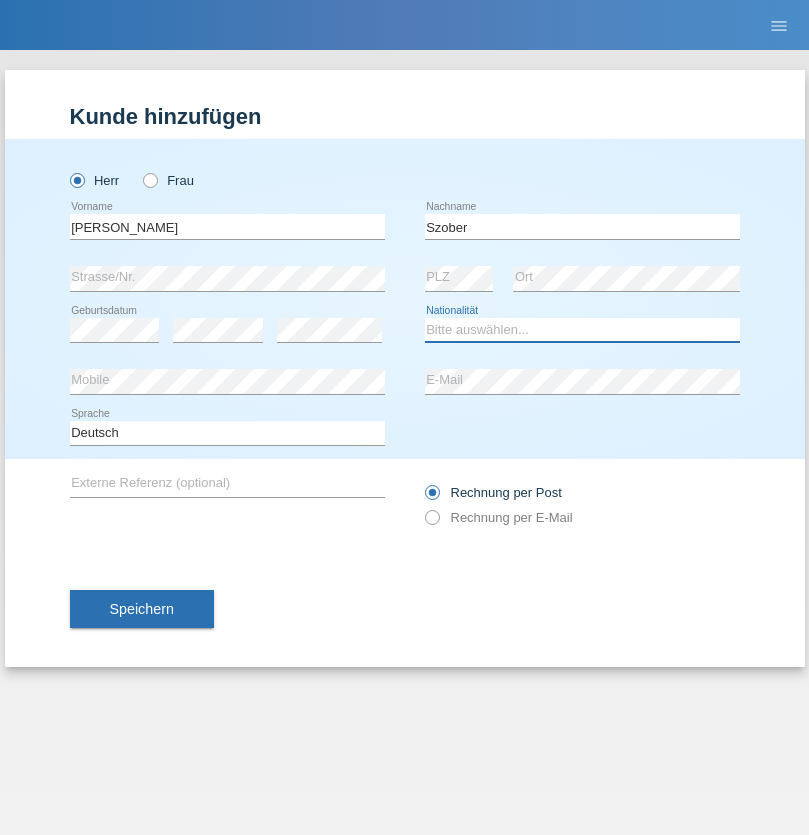 select on "PL" 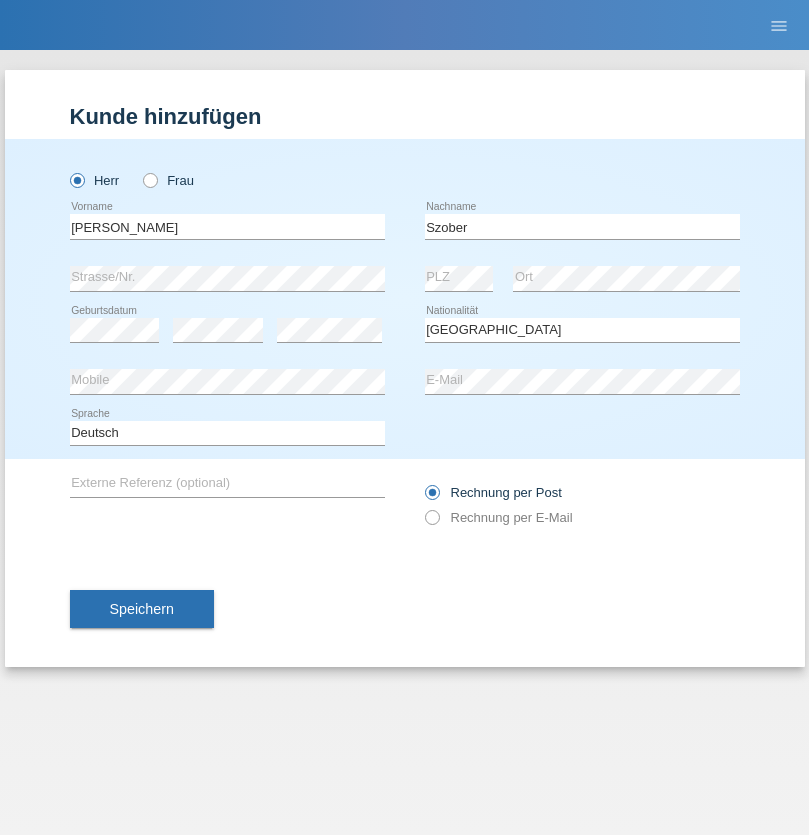 select on "C" 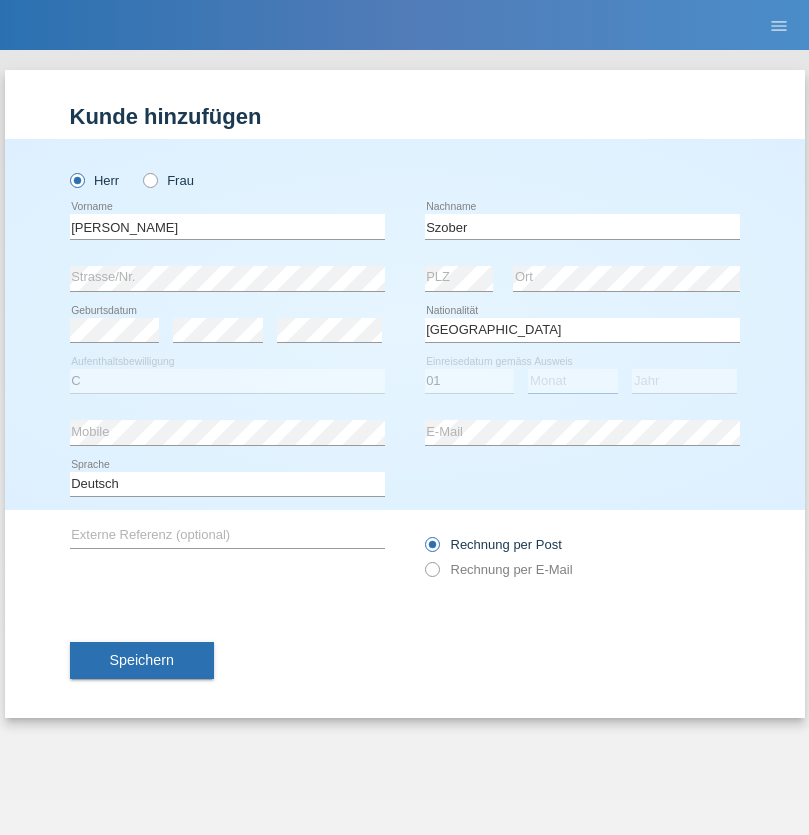 select on "05" 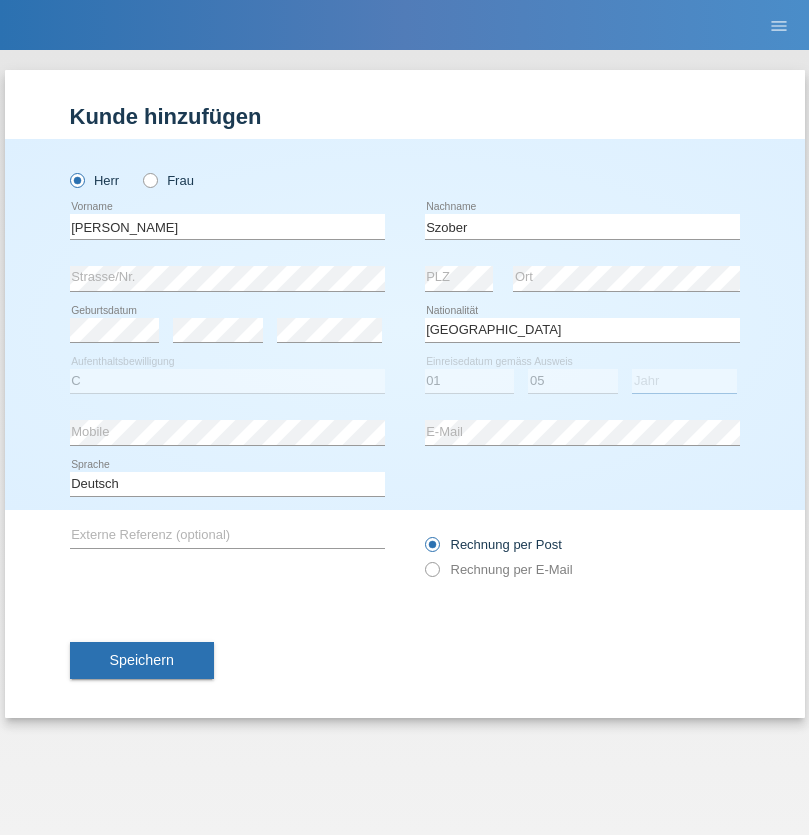 select on "2021" 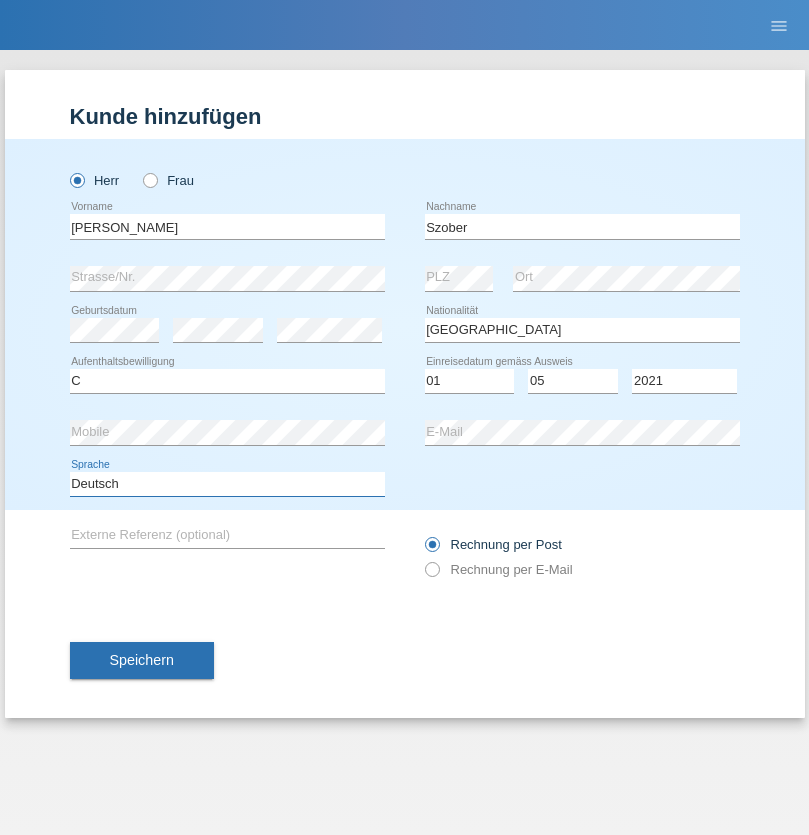 select on "en" 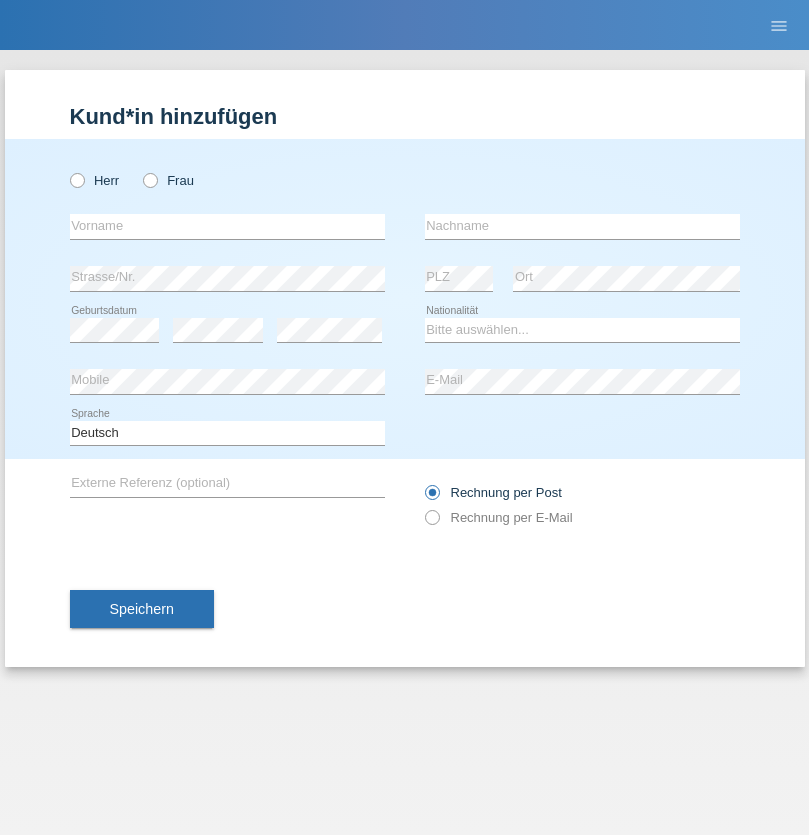 scroll, scrollTop: 0, scrollLeft: 0, axis: both 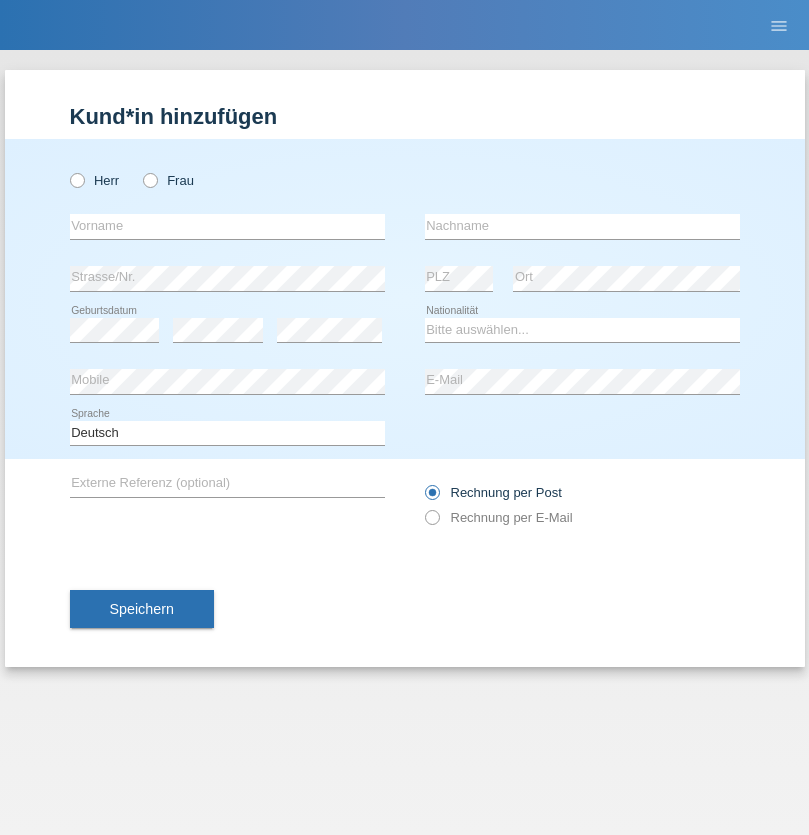 radio on "true" 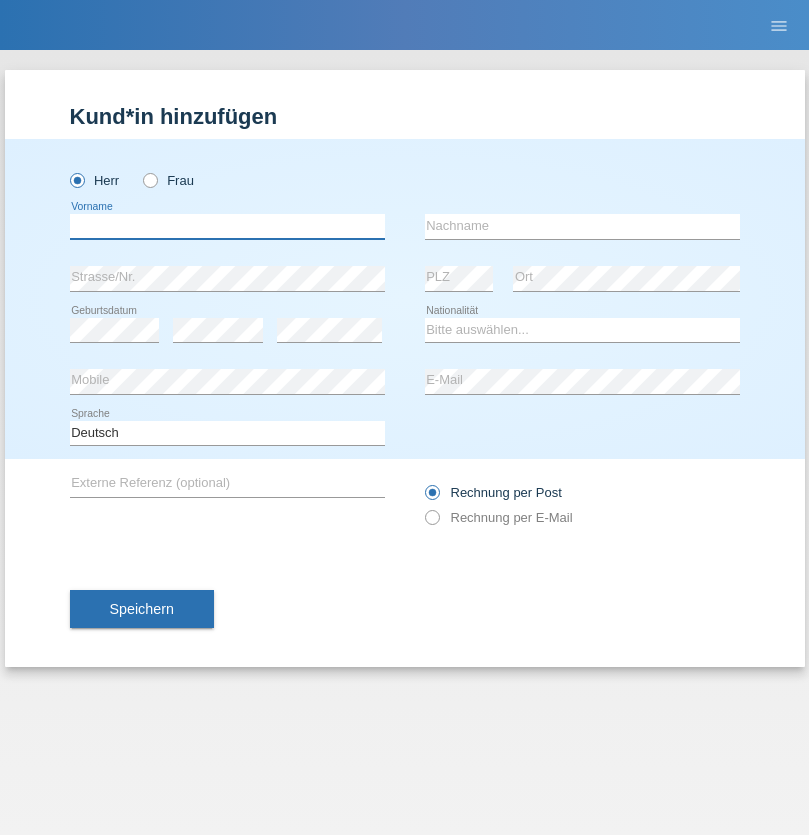click at bounding box center (227, 226) 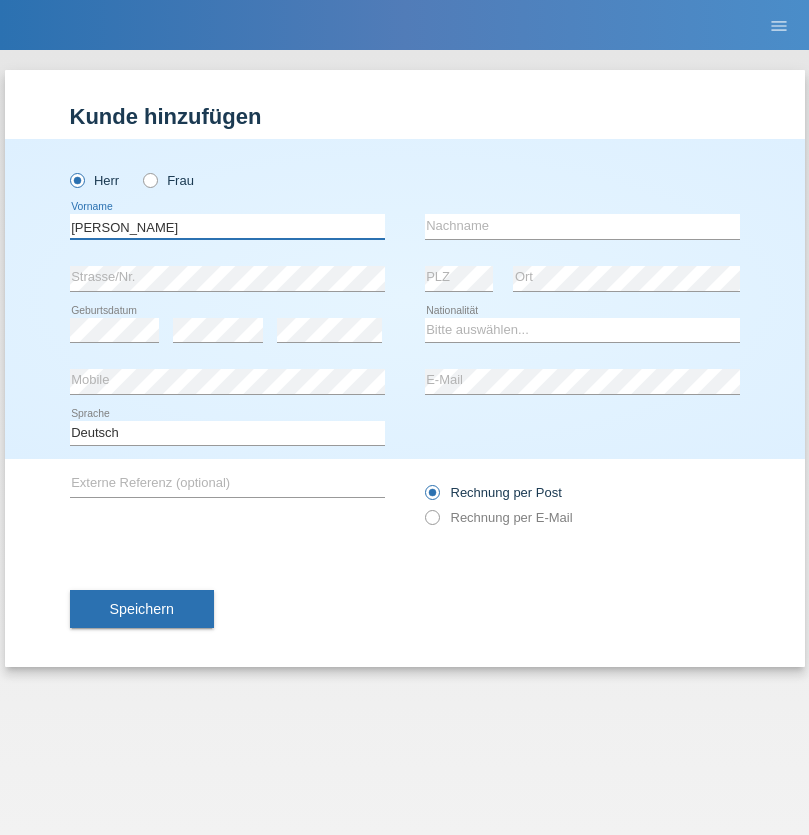 type on "[PERSON_NAME]" 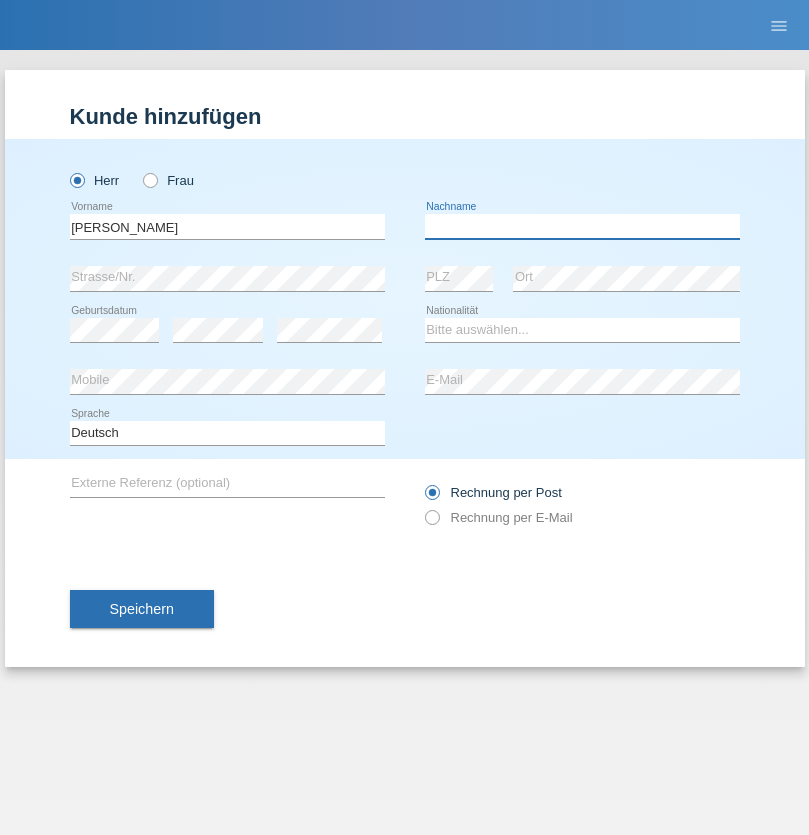 click at bounding box center [582, 226] 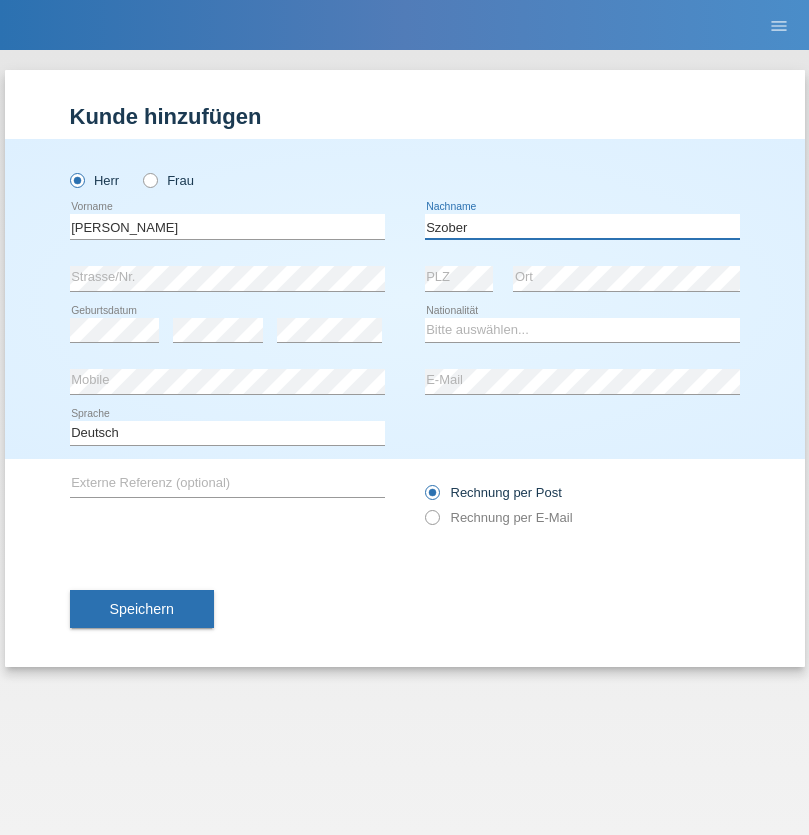 type on "Szober" 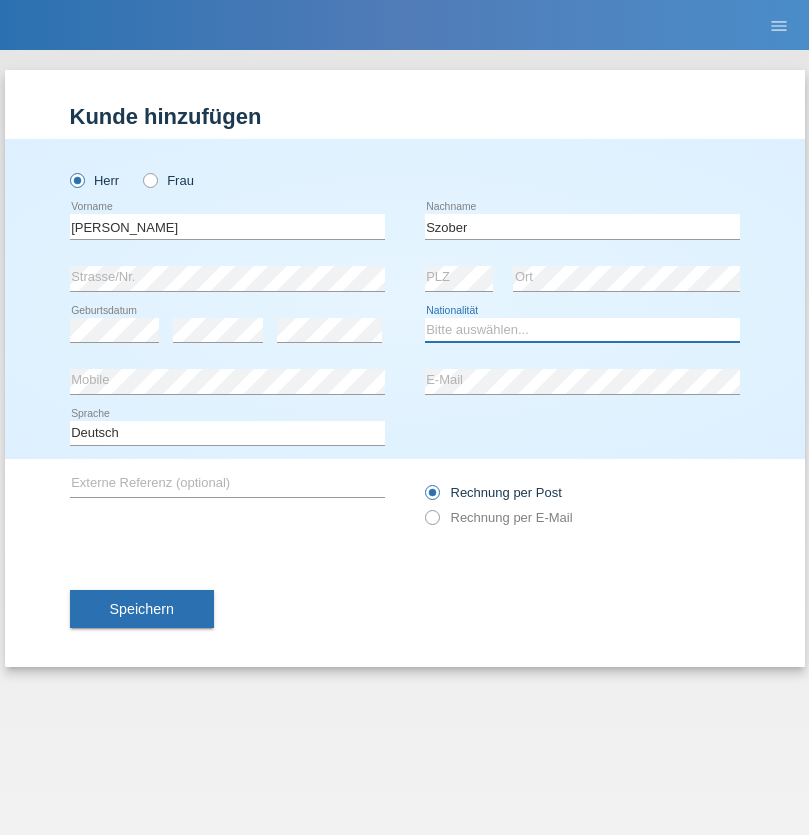 select on "PL" 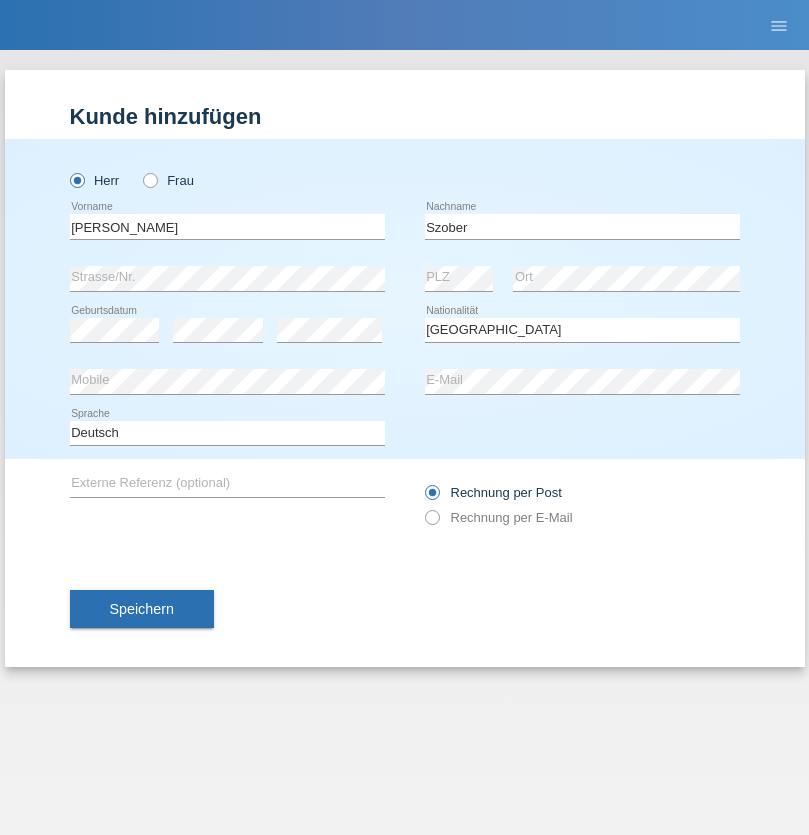 select on "C" 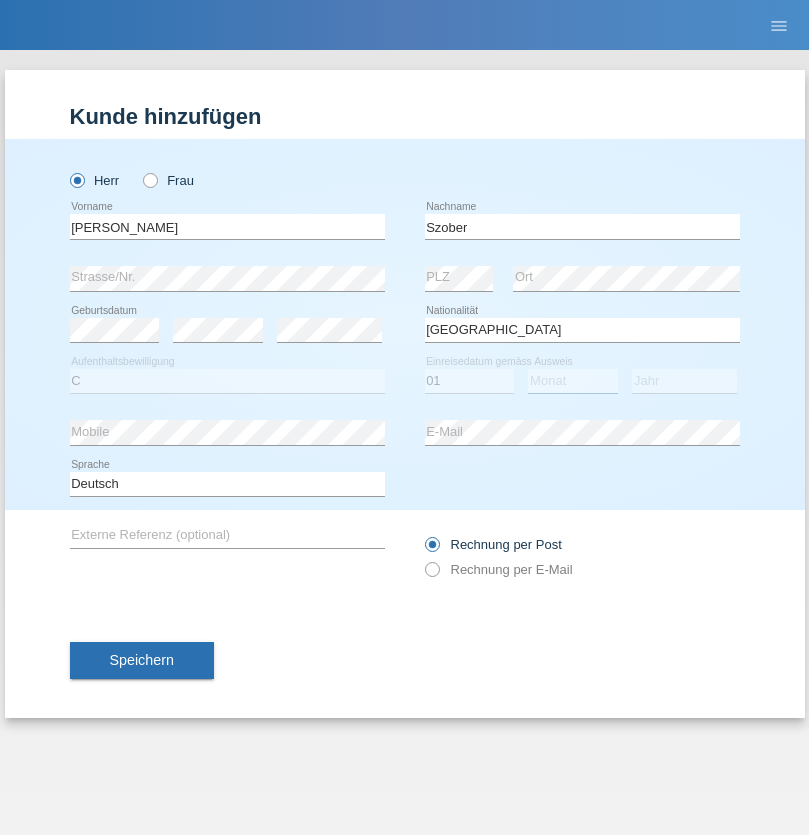 select on "05" 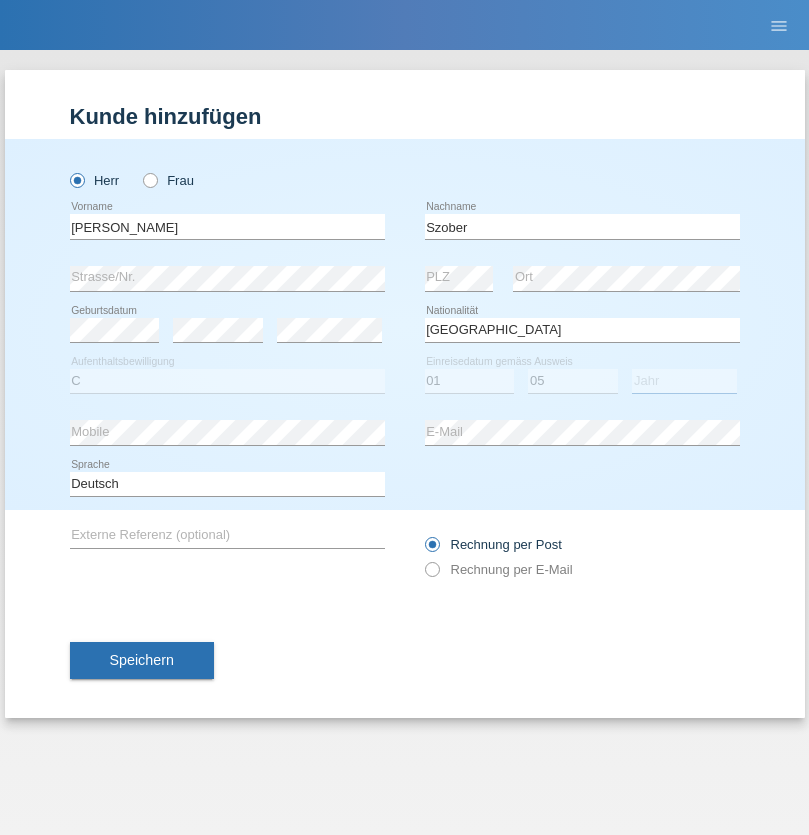 select on "2021" 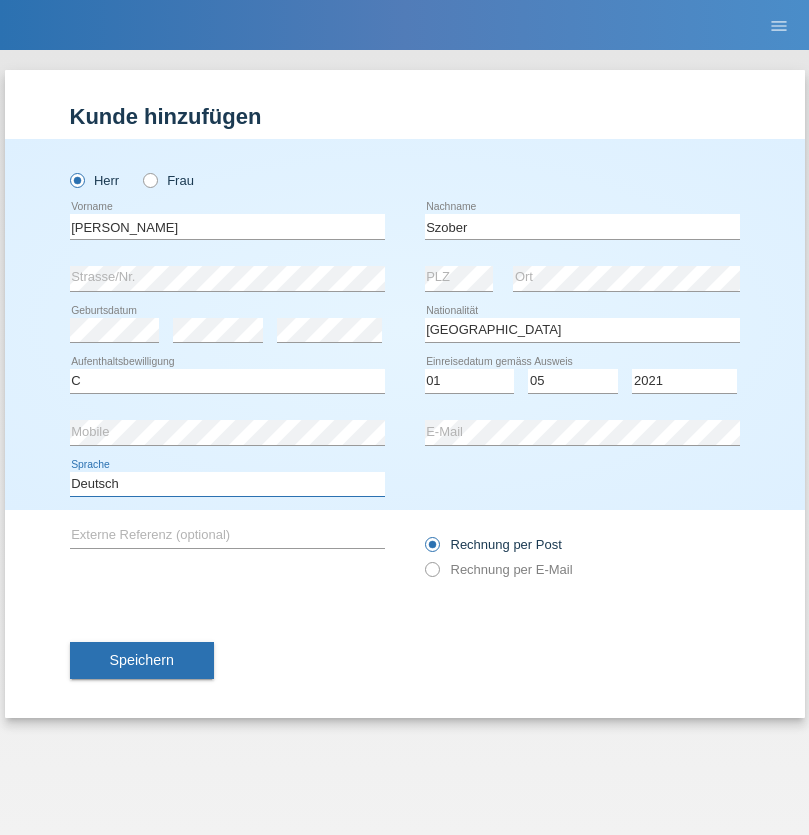 select on "en" 